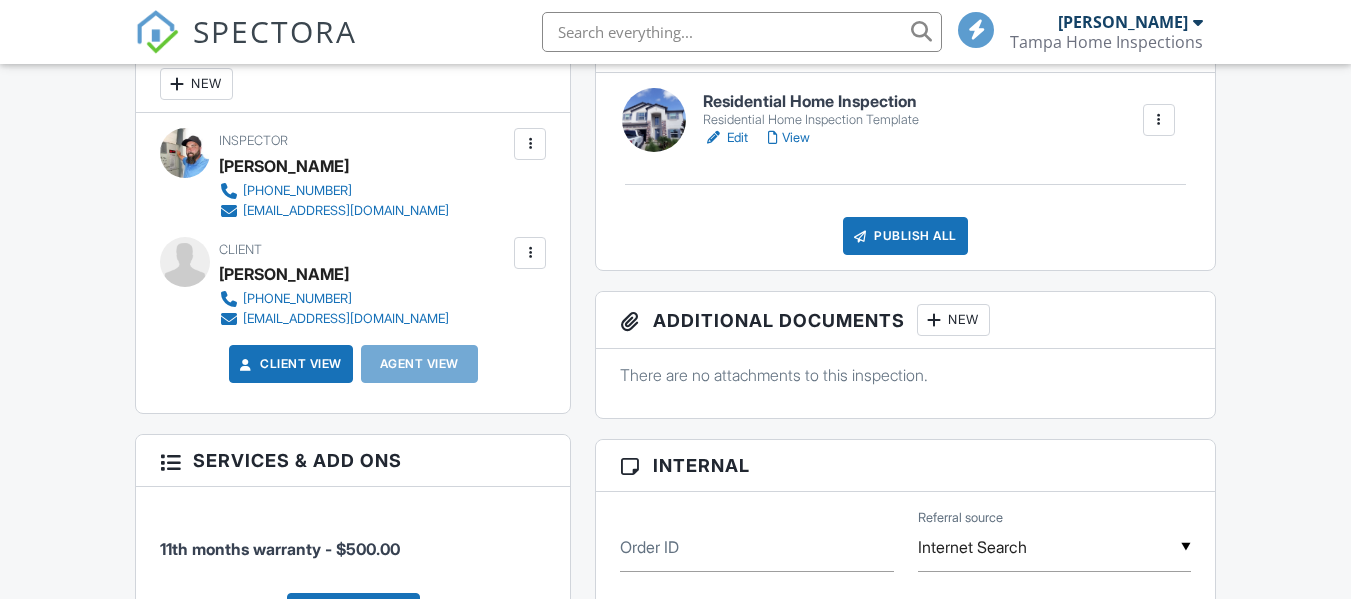scroll, scrollTop: 300, scrollLeft: 0, axis: vertical 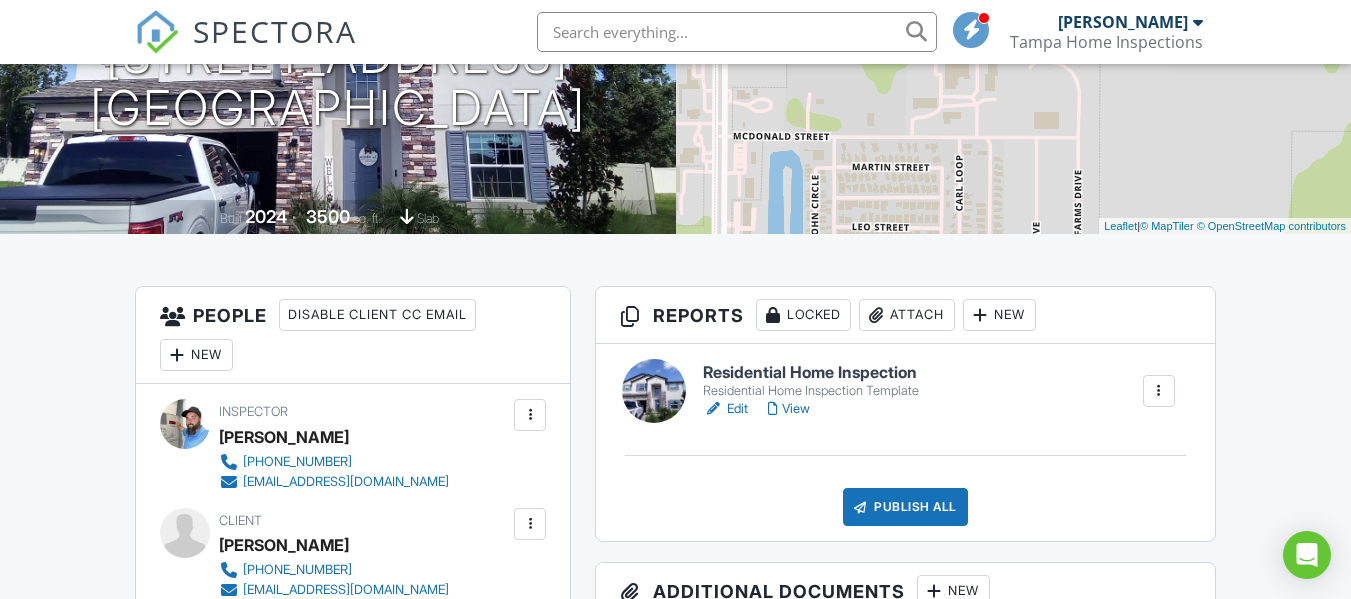 click on "View" at bounding box center [789, 409] 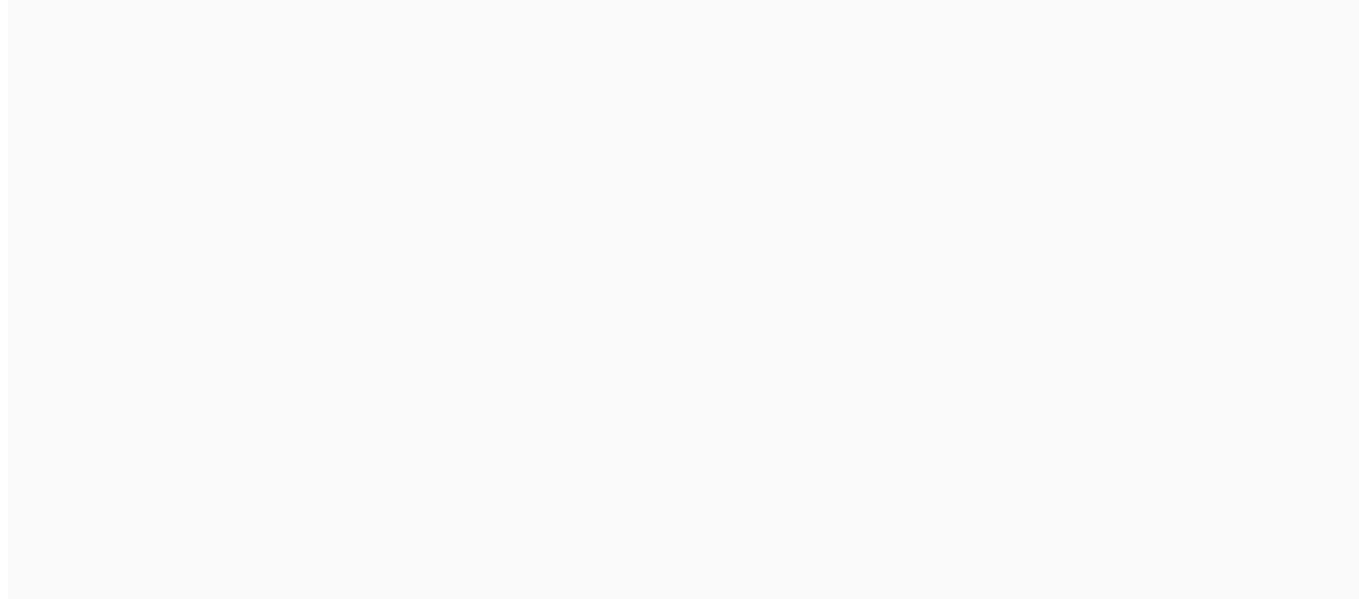scroll, scrollTop: 0, scrollLeft: 0, axis: both 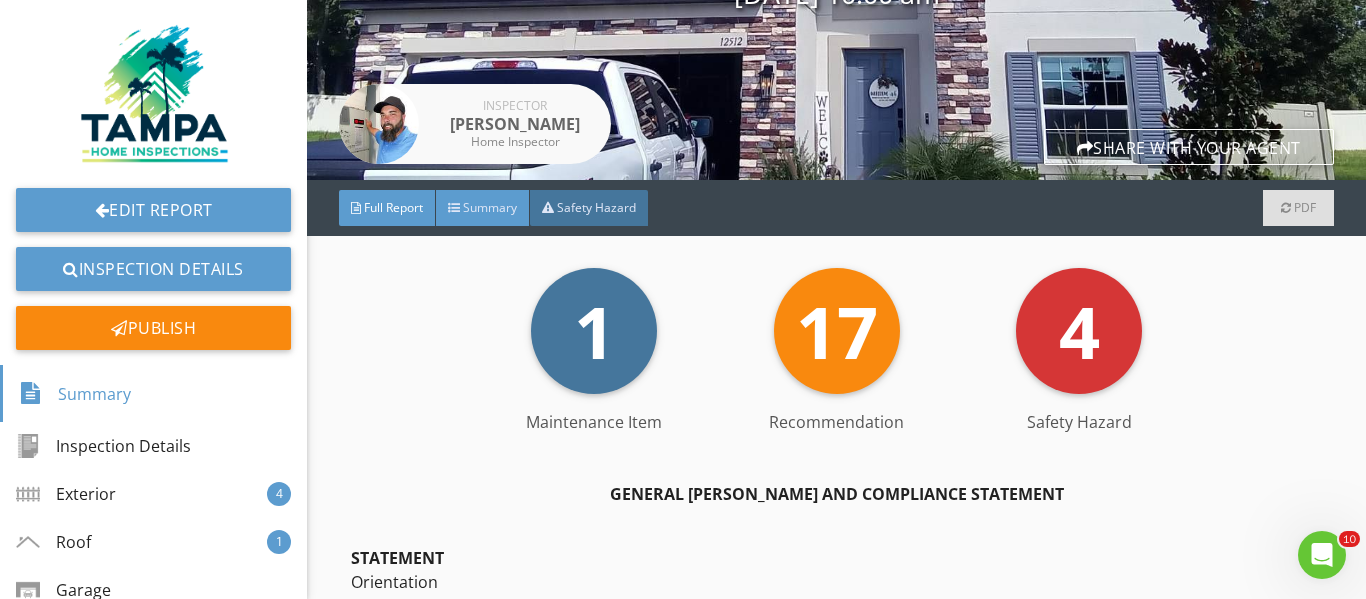 click on "Summary" at bounding box center [490, 207] 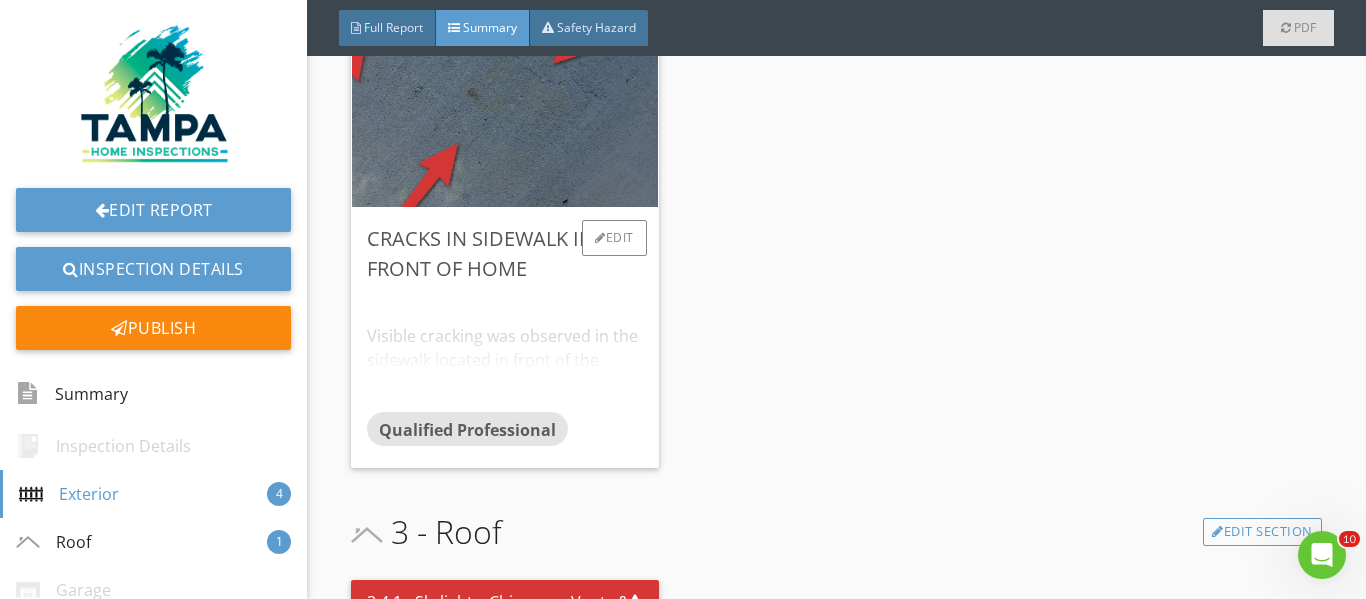 scroll, scrollTop: 1100, scrollLeft: 0, axis: vertical 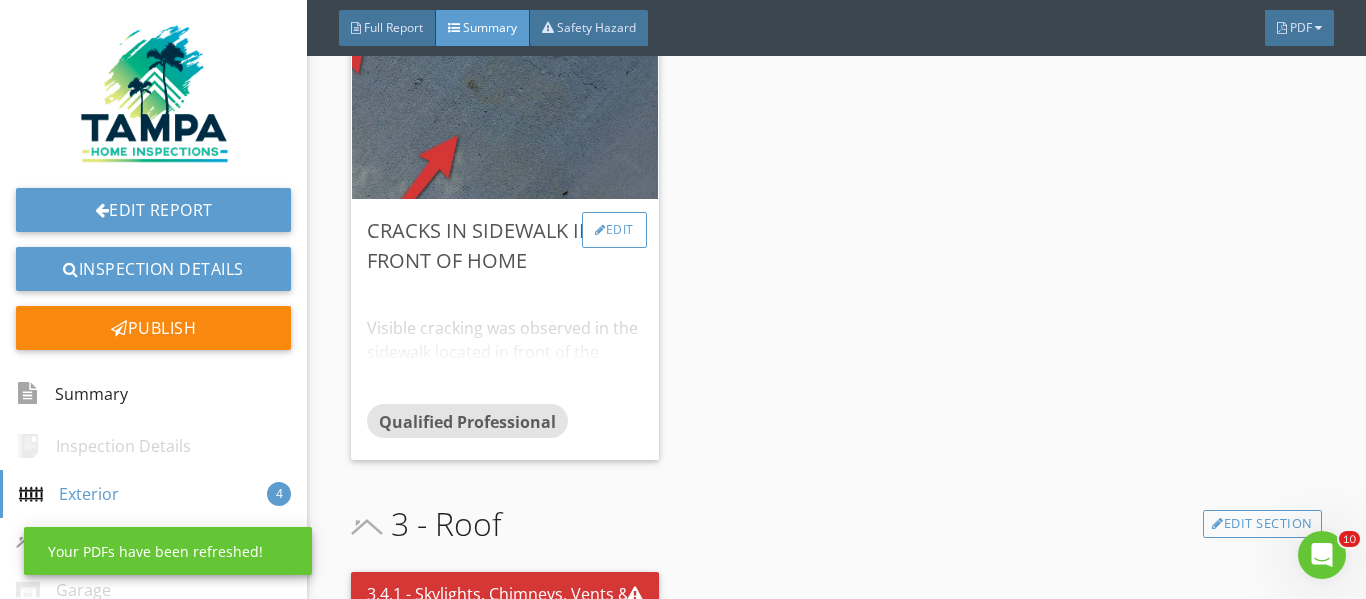 click on "Edit" at bounding box center [614, 230] 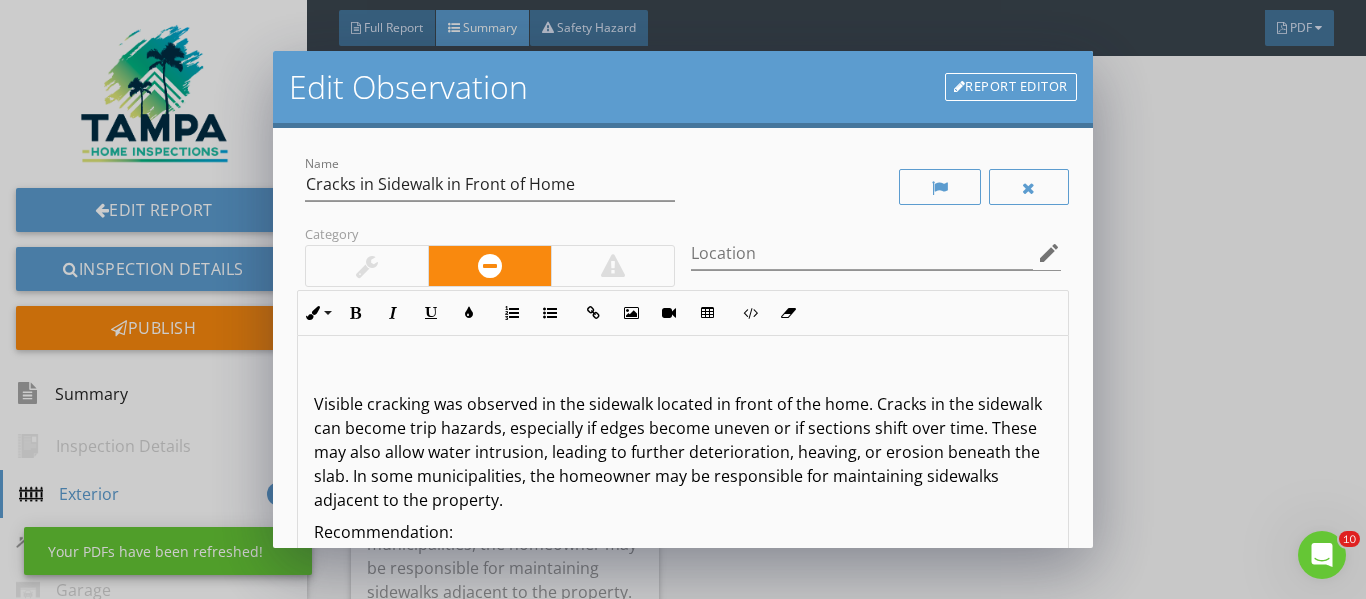 click at bounding box center (367, 266) 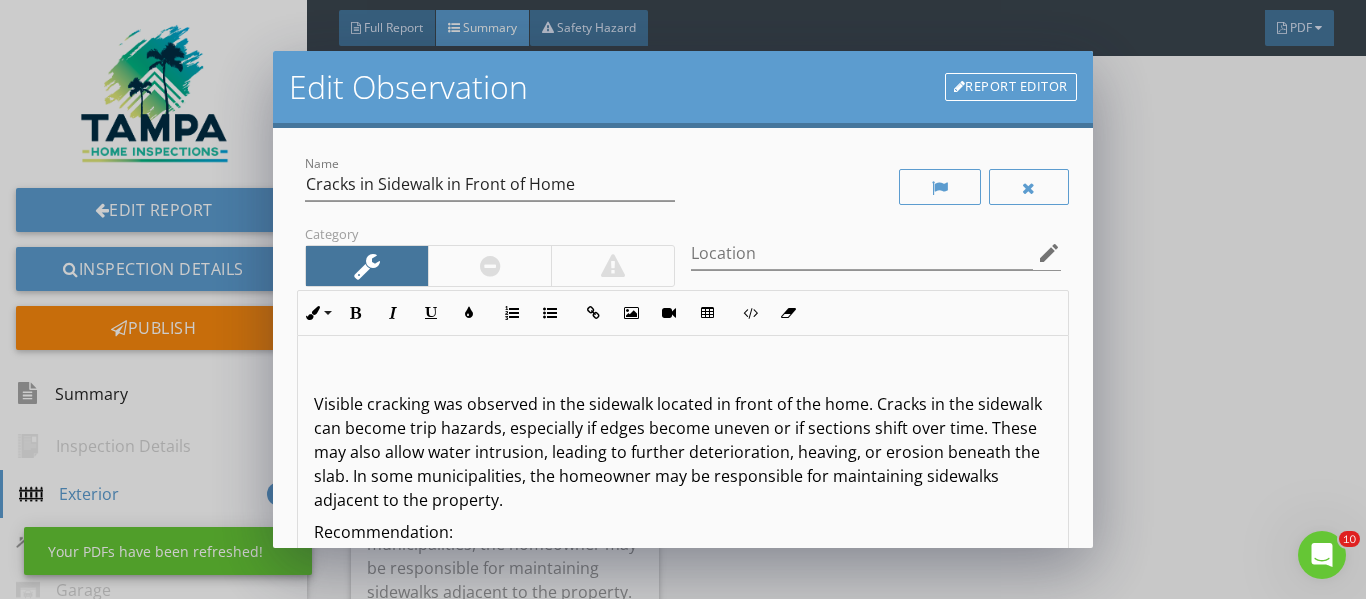 scroll, scrollTop: 367, scrollLeft: 0, axis: vertical 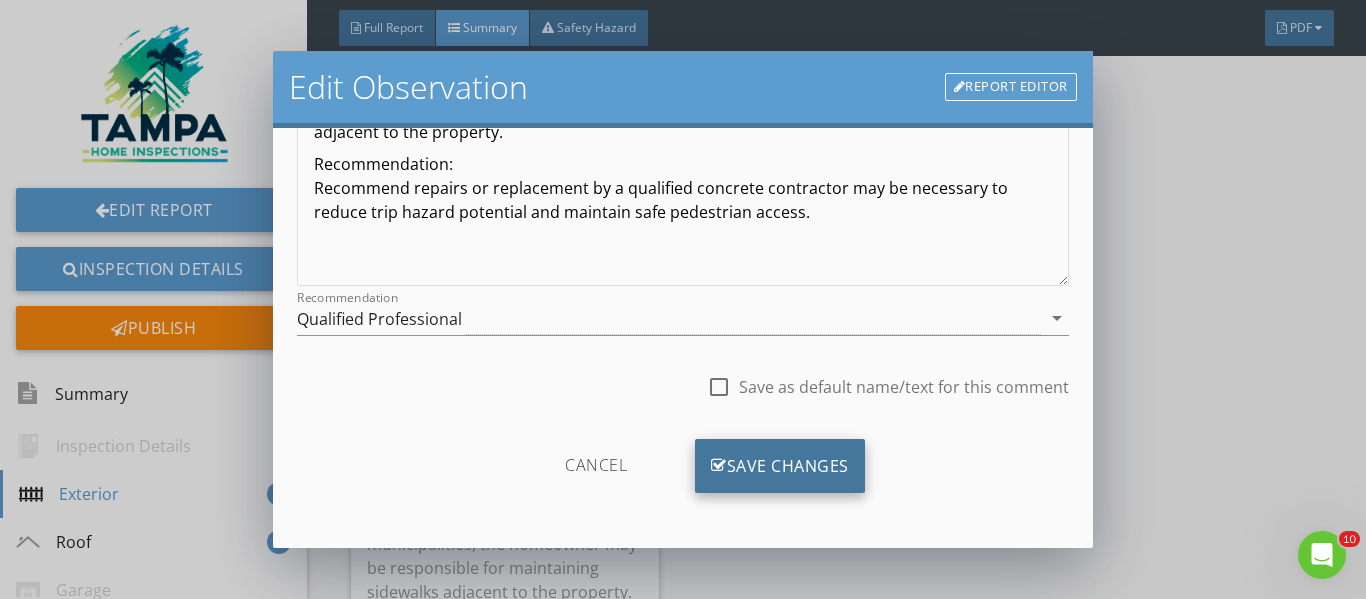 click on "Save Changes" at bounding box center [780, 466] 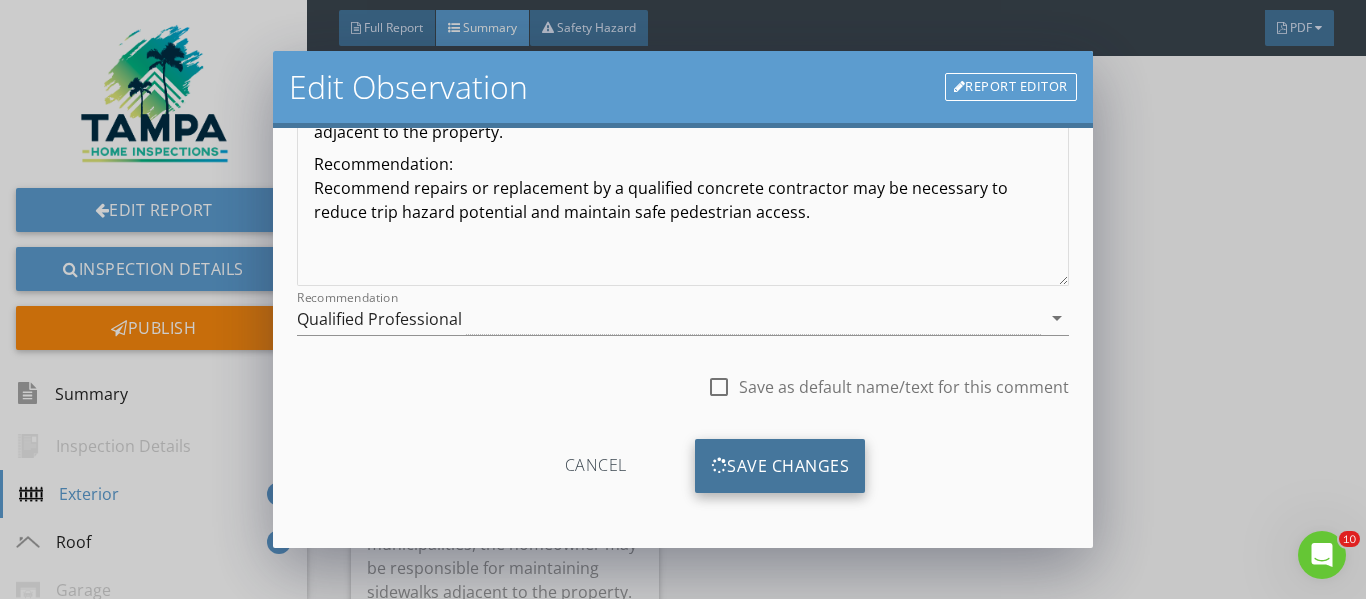 scroll, scrollTop: 131, scrollLeft: 0, axis: vertical 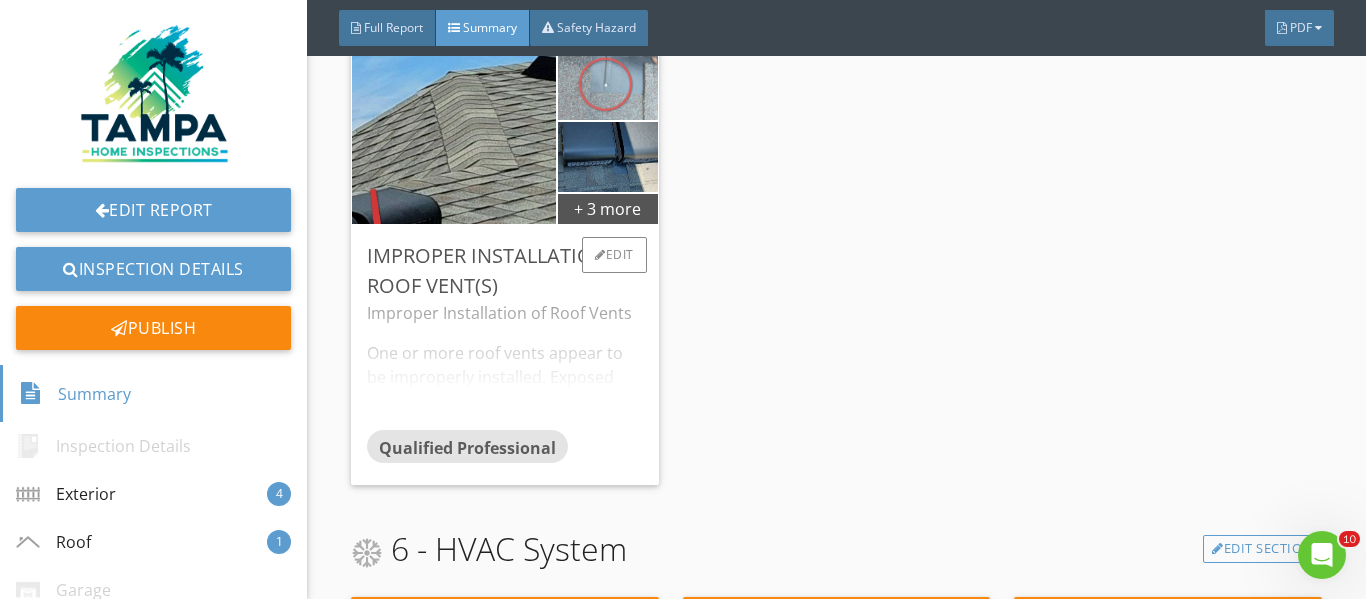click at bounding box center [607, 85] 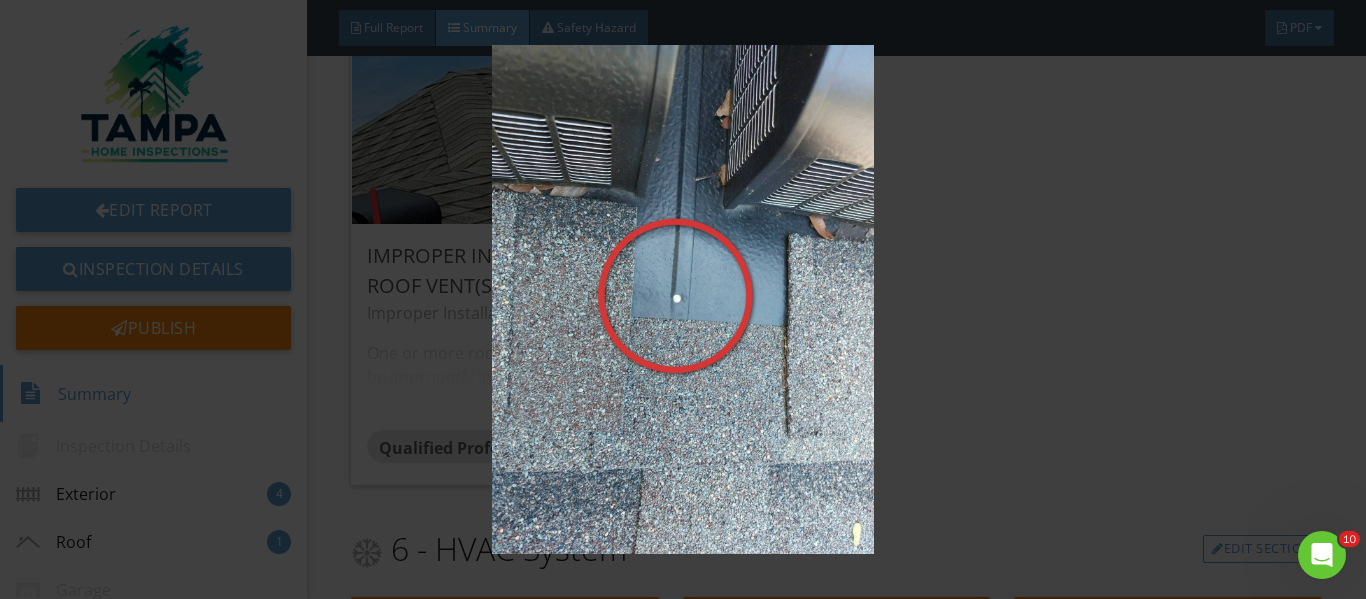 click at bounding box center (683, 299) 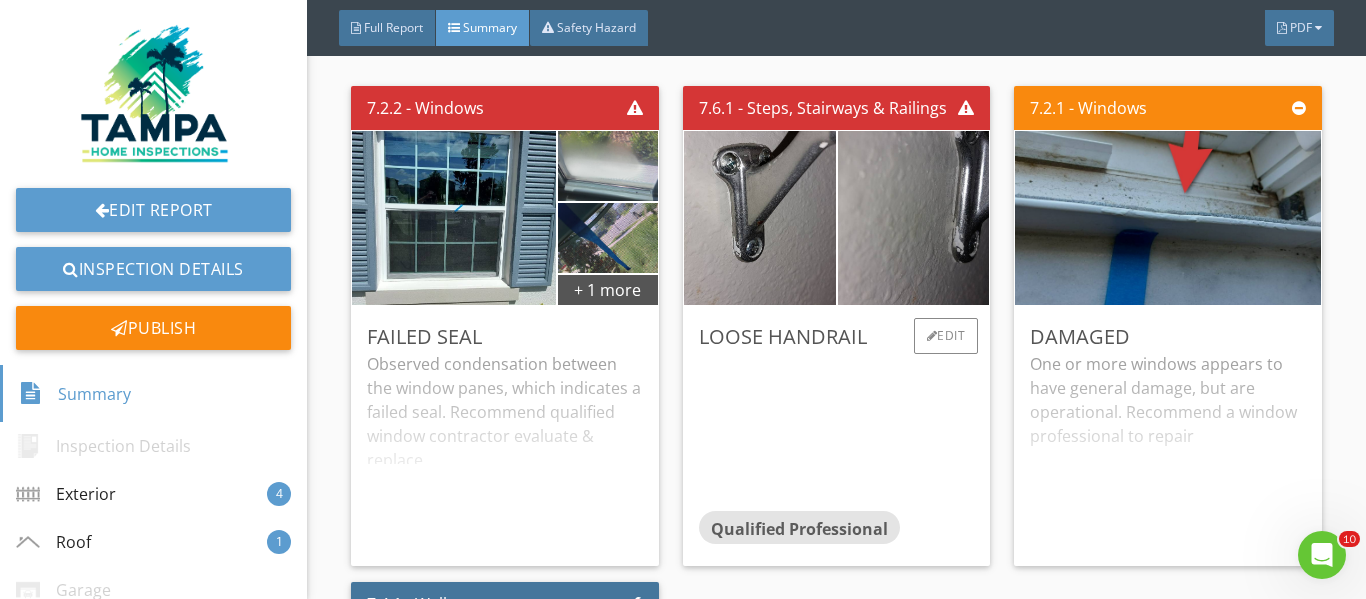 scroll, scrollTop: 3700, scrollLeft: 0, axis: vertical 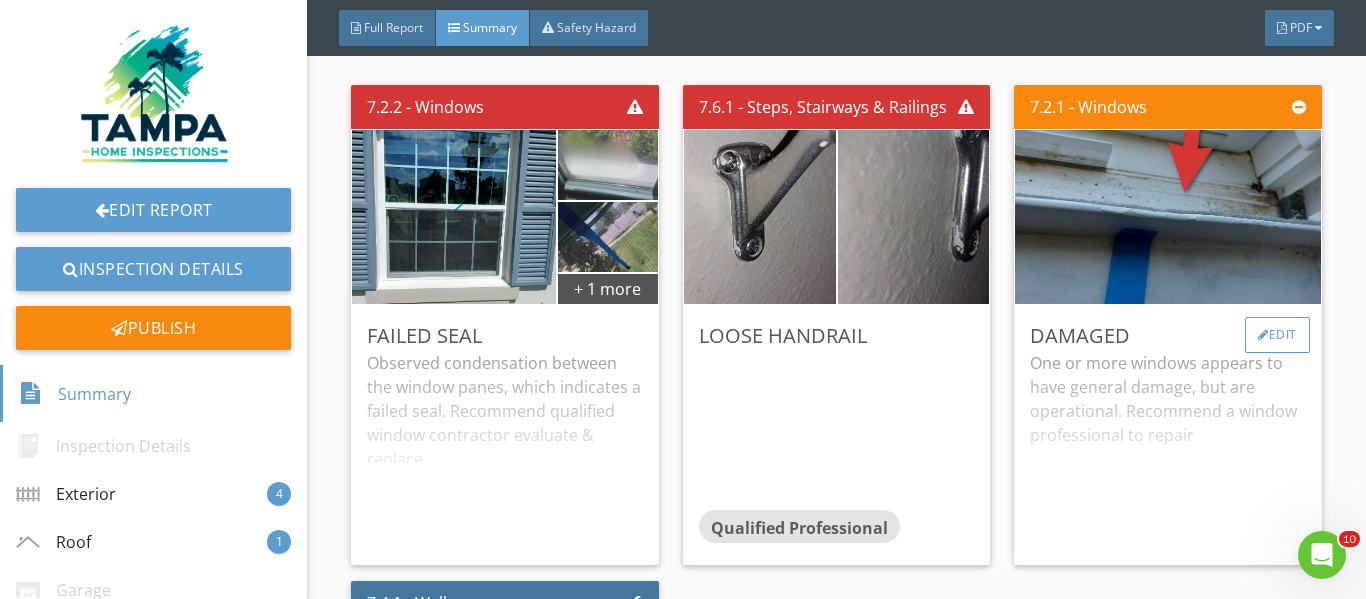 click at bounding box center [1263, 335] 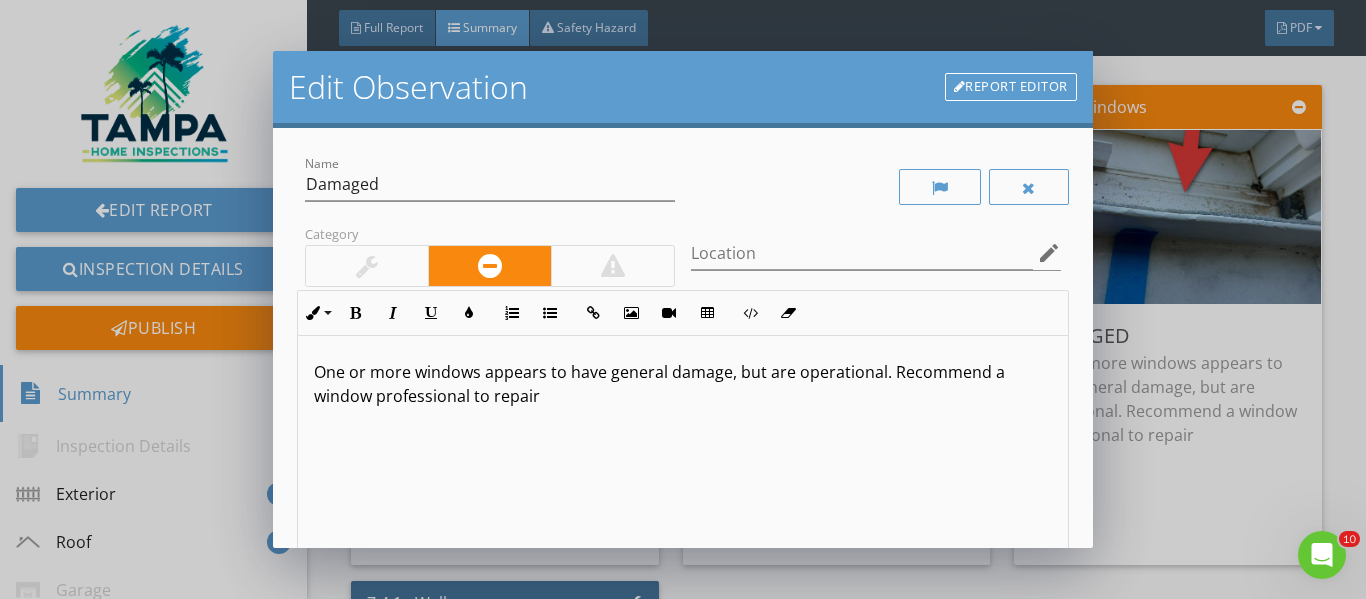 click at bounding box center (367, 266) 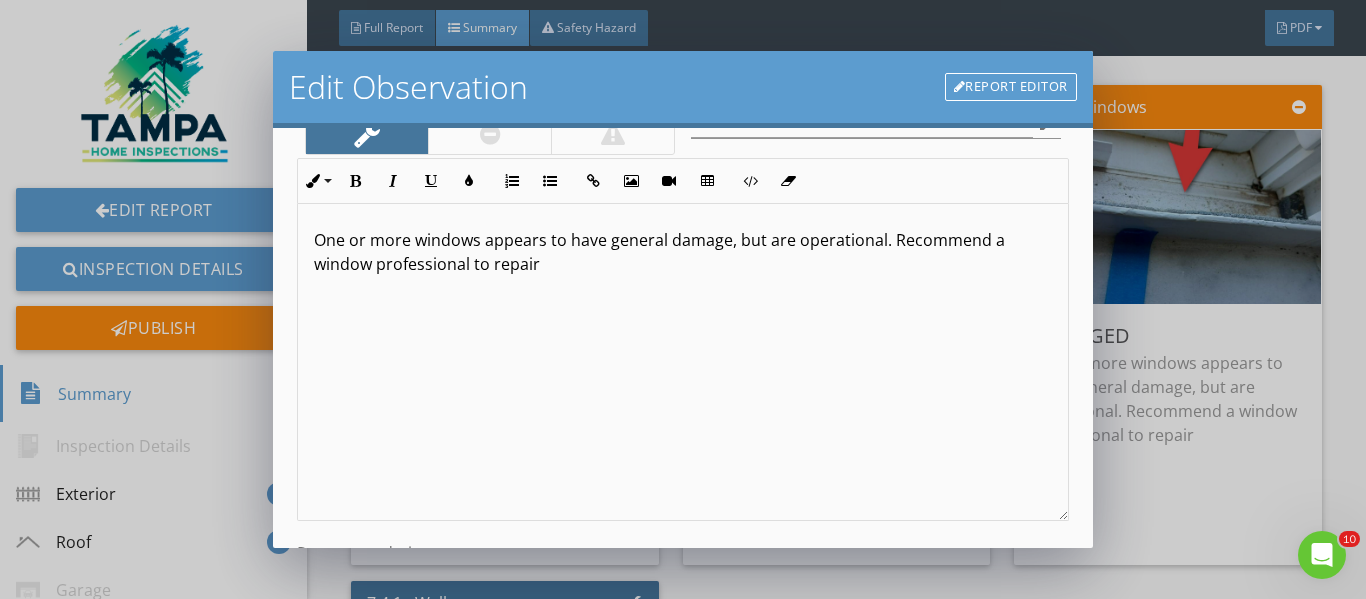 scroll, scrollTop: 367, scrollLeft: 0, axis: vertical 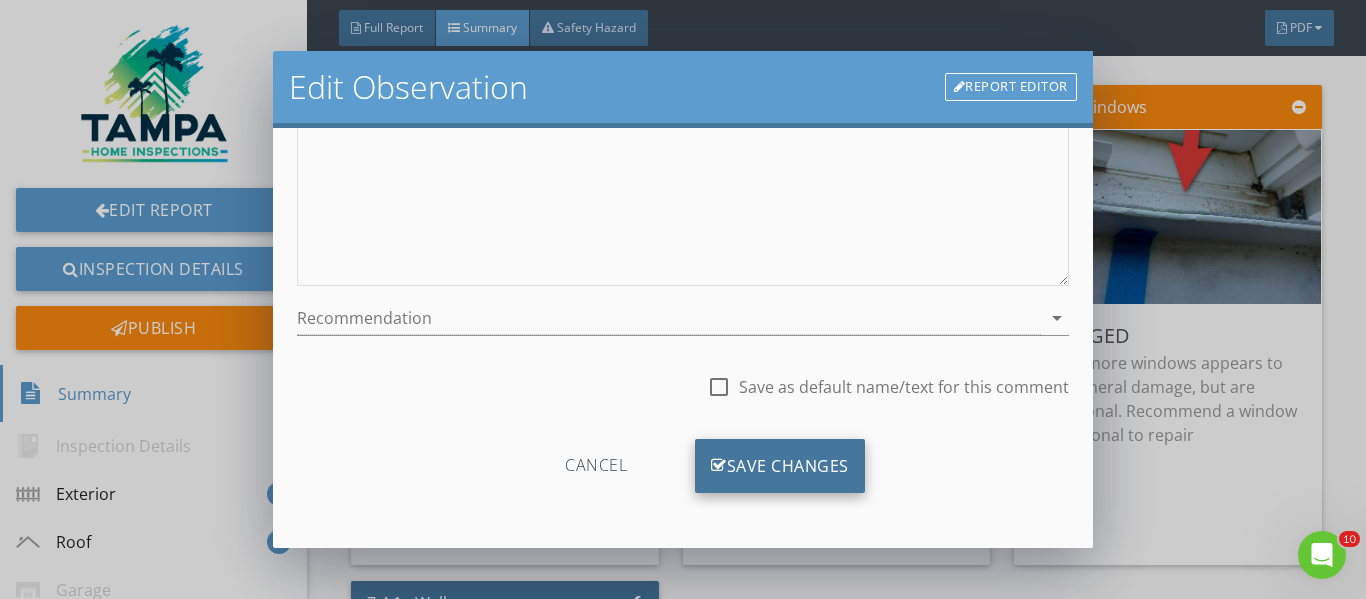 click on "Save Changes" at bounding box center (780, 466) 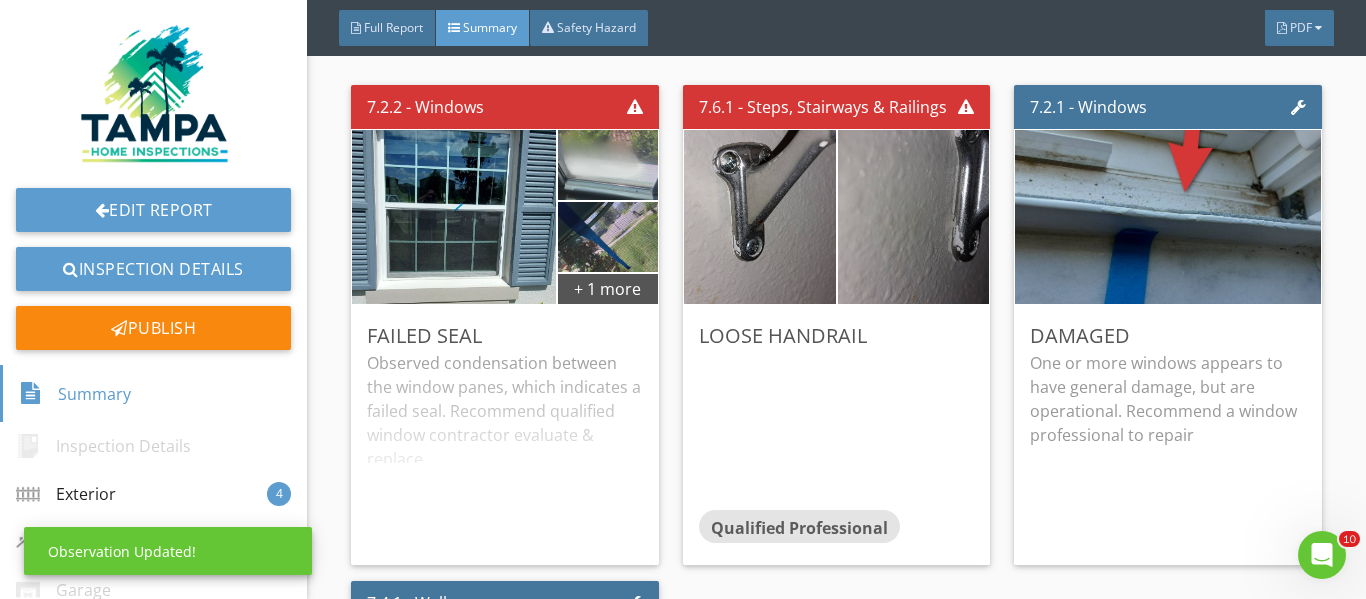 scroll, scrollTop: 131, scrollLeft: 0, axis: vertical 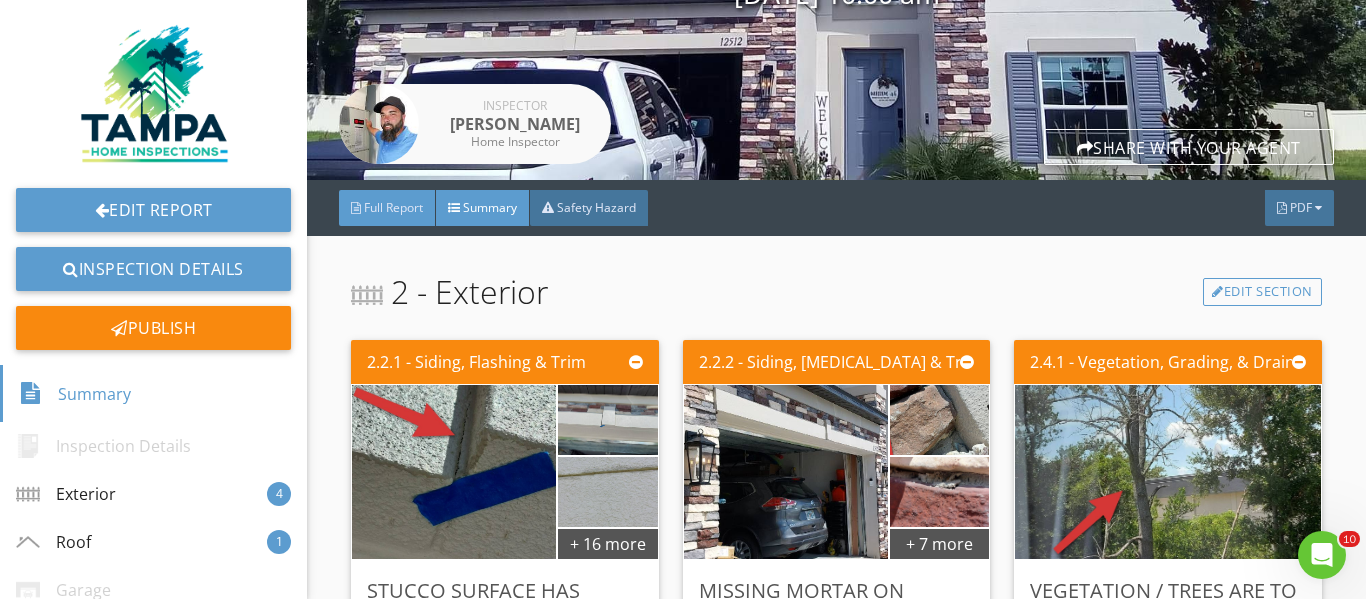 click on "Full Report" at bounding box center [393, 207] 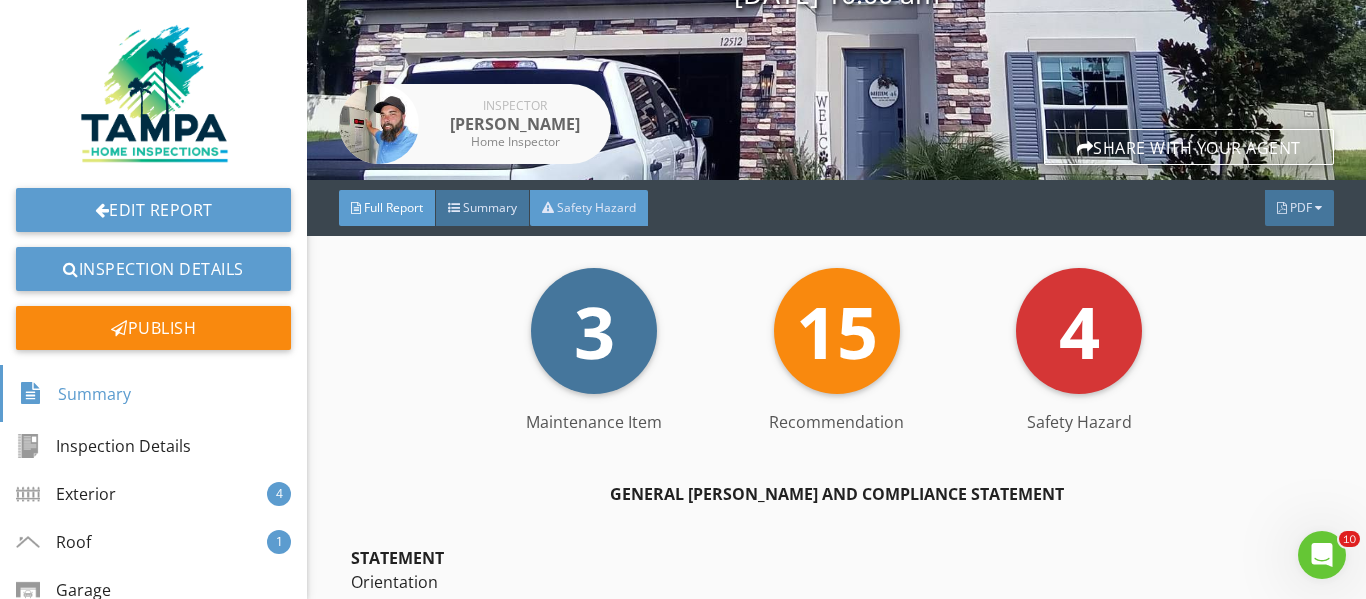 click on "Safety Hazard" at bounding box center (596, 207) 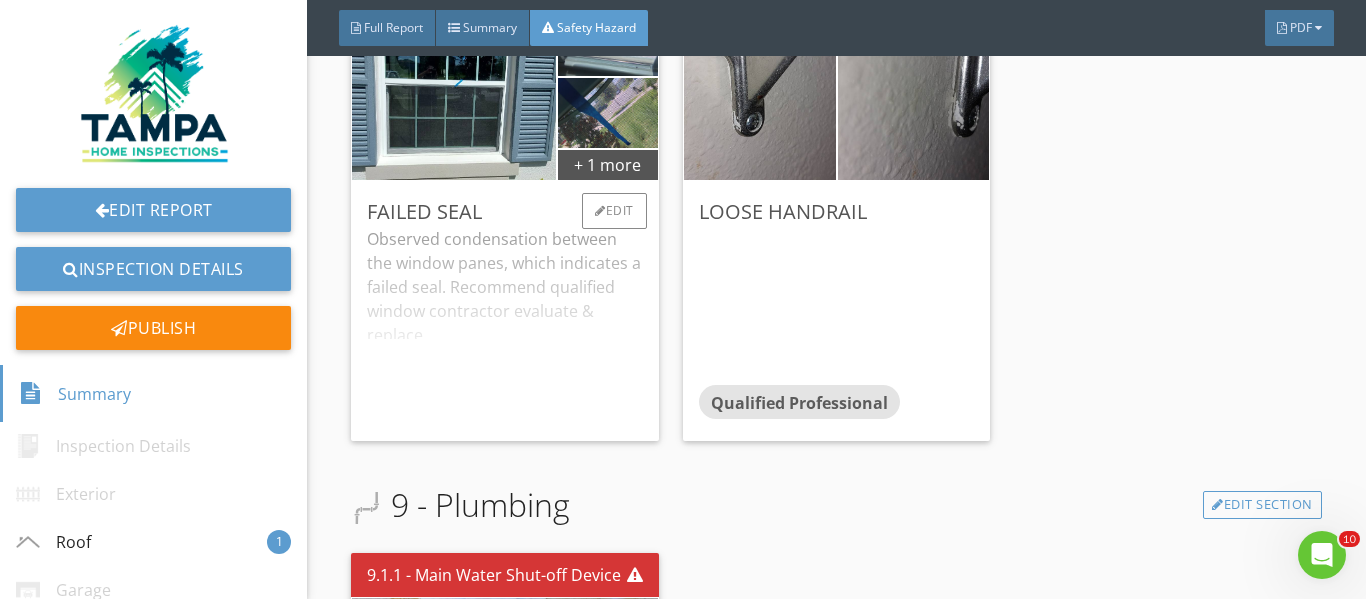 scroll, scrollTop: 615, scrollLeft: 0, axis: vertical 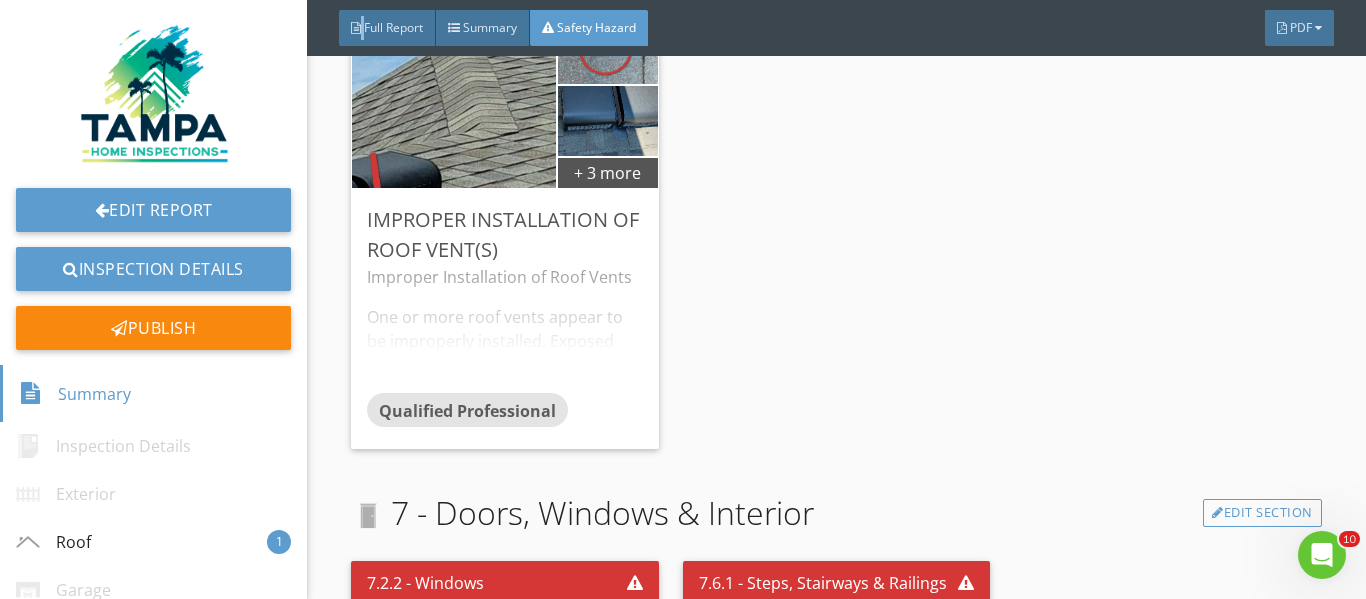 drag, startPoint x: 364, startPoint y: 39, endPoint x: 392, endPoint y: 46, distance: 28.86174 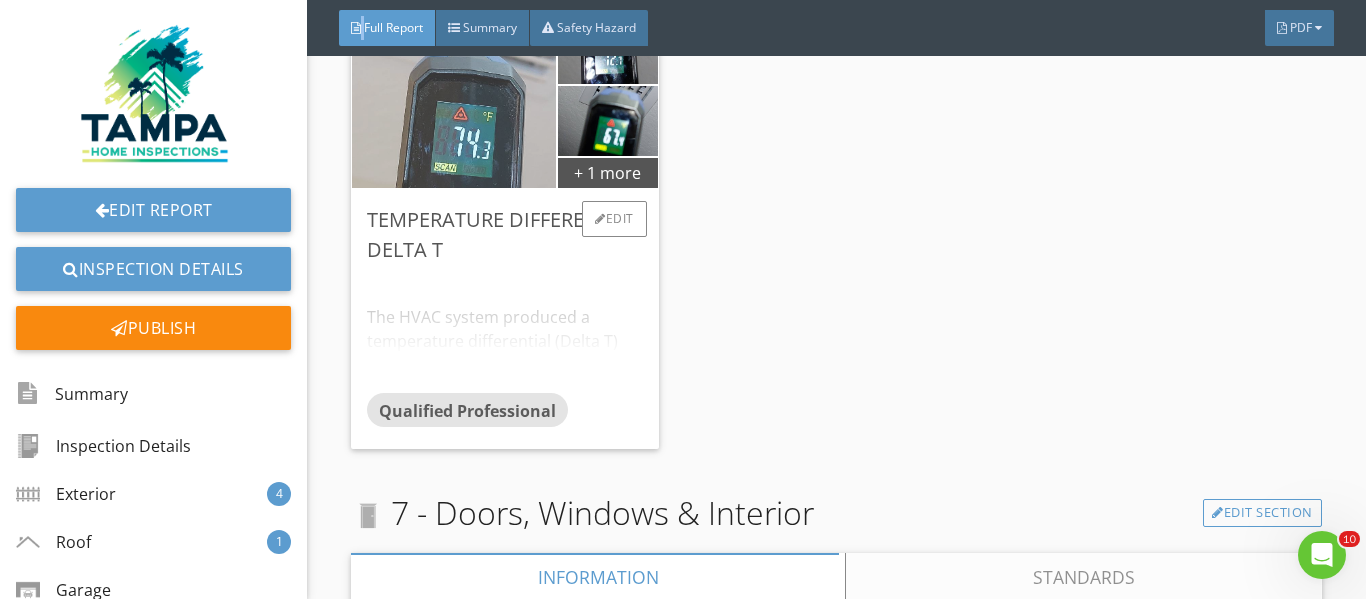 scroll, scrollTop: 11470, scrollLeft: 0, axis: vertical 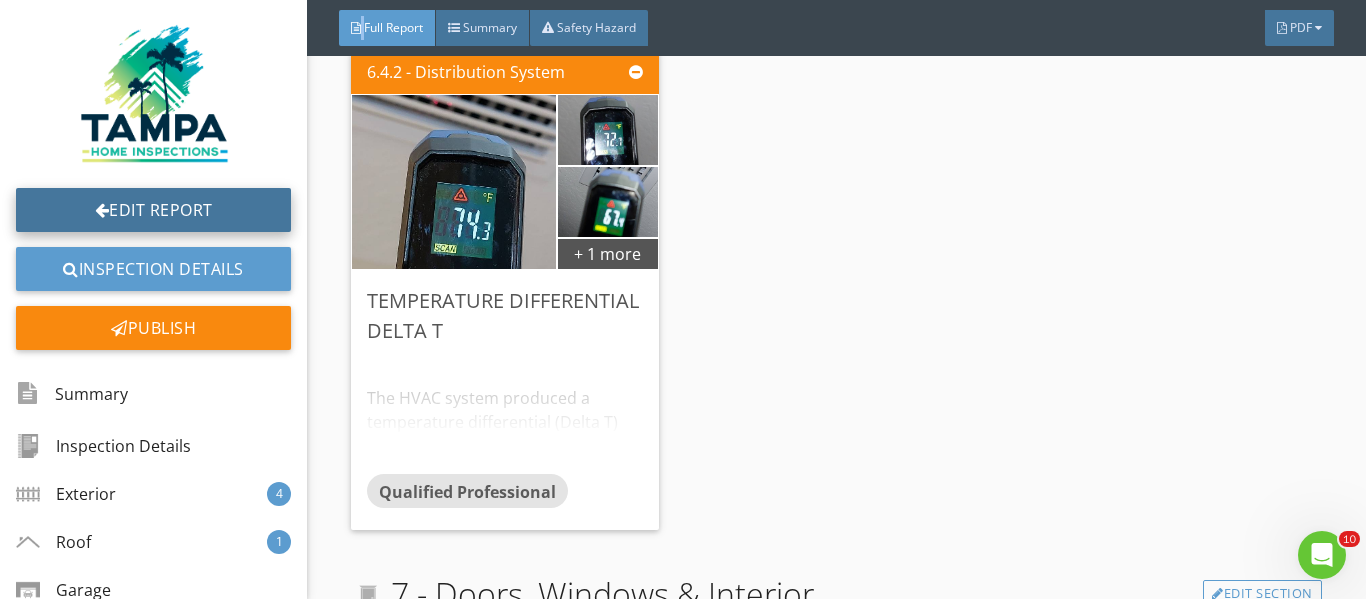 click on "Edit Report" at bounding box center (153, 210) 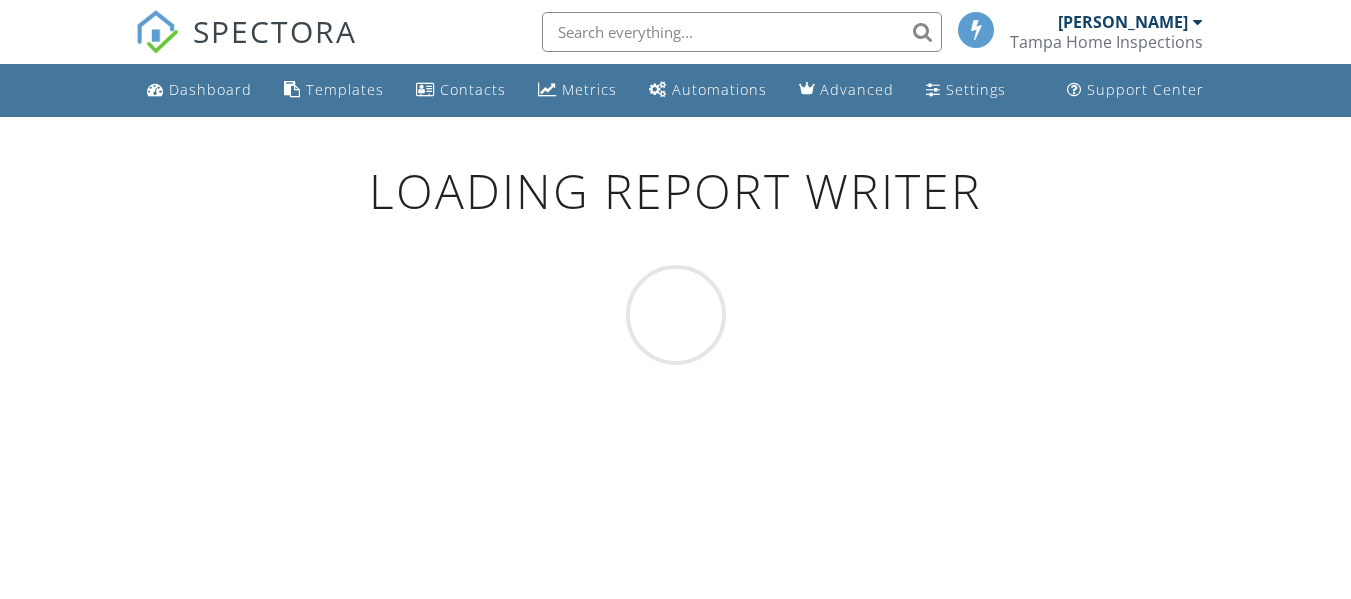 scroll, scrollTop: 0, scrollLeft: 0, axis: both 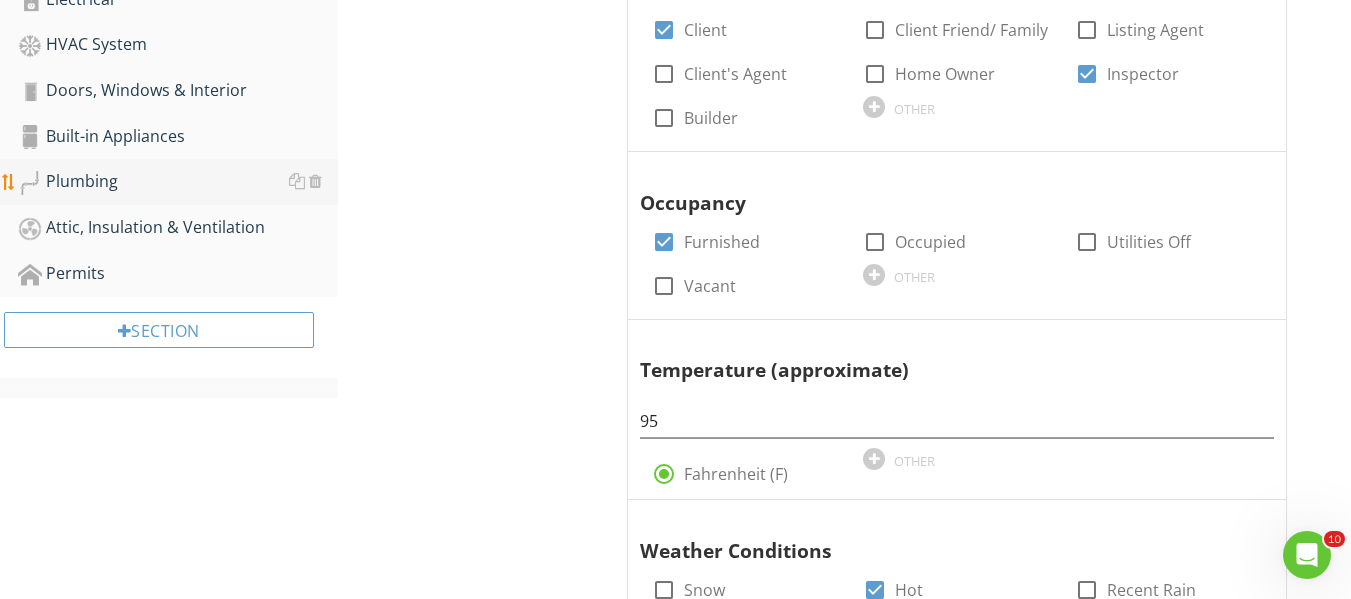 click on "Plumbing" at bounding box center [178, 182] 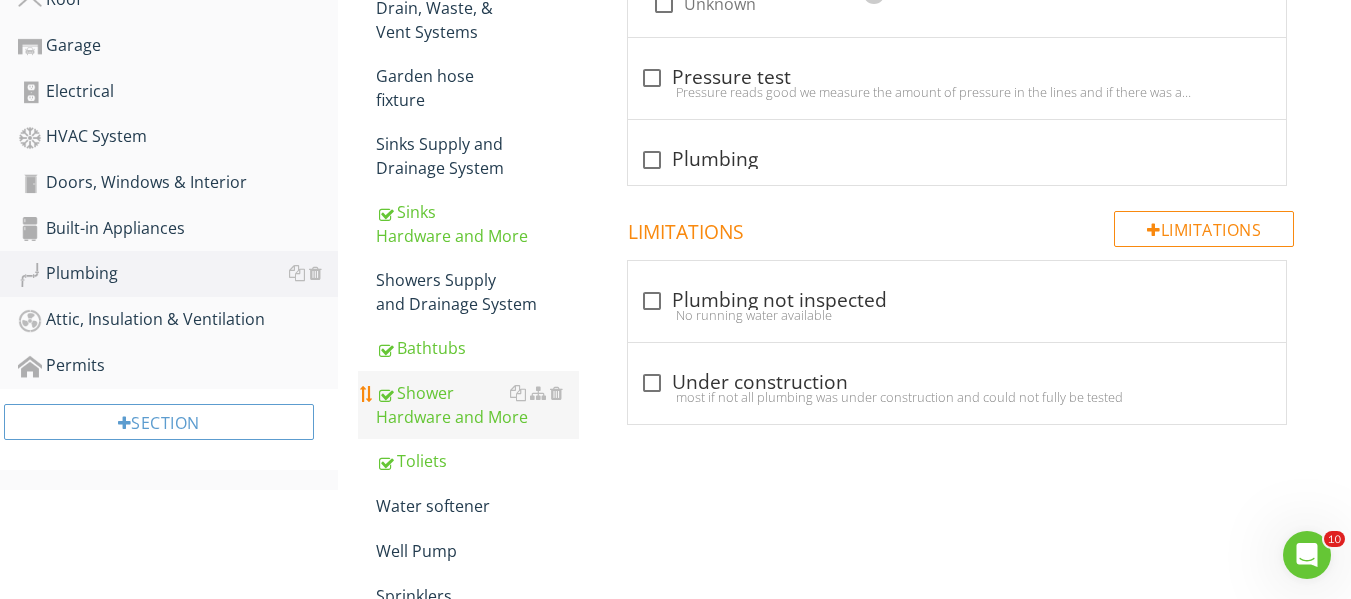 scroll, scrollTop: 800, scrollLeft: 0, axis: vertical 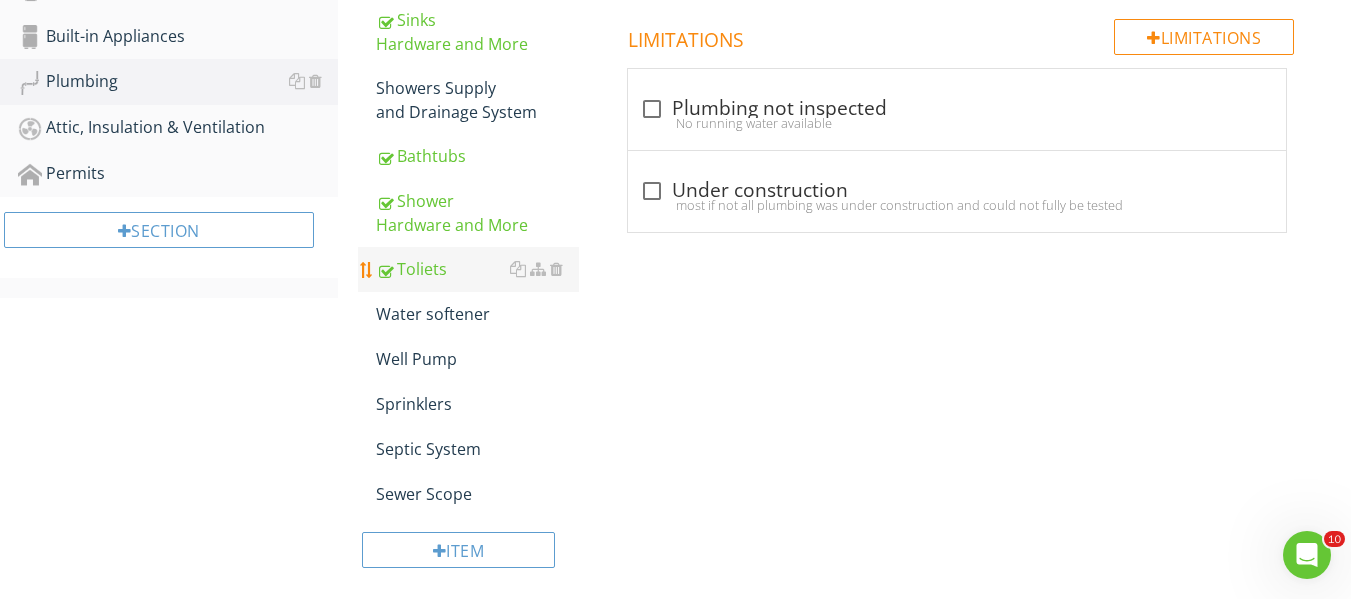 click on "Toliets" at bounding box center [477, 269] 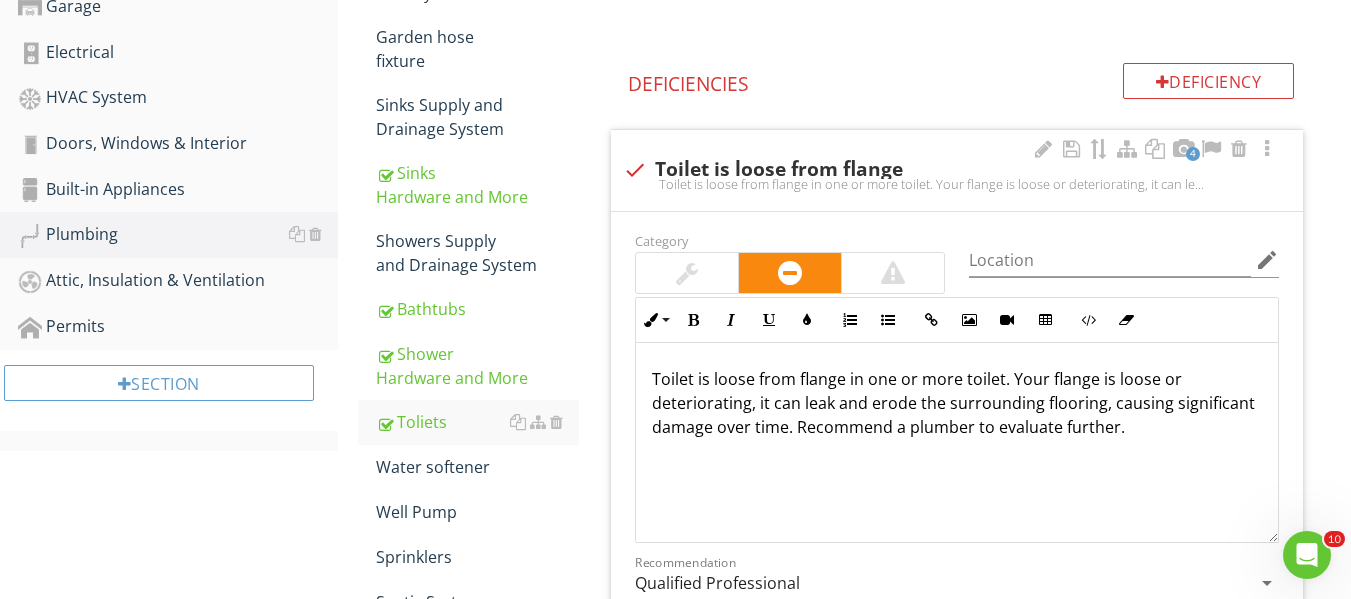 scroll, scrollTop: 600, scrollLeft: 0, axis: vertical 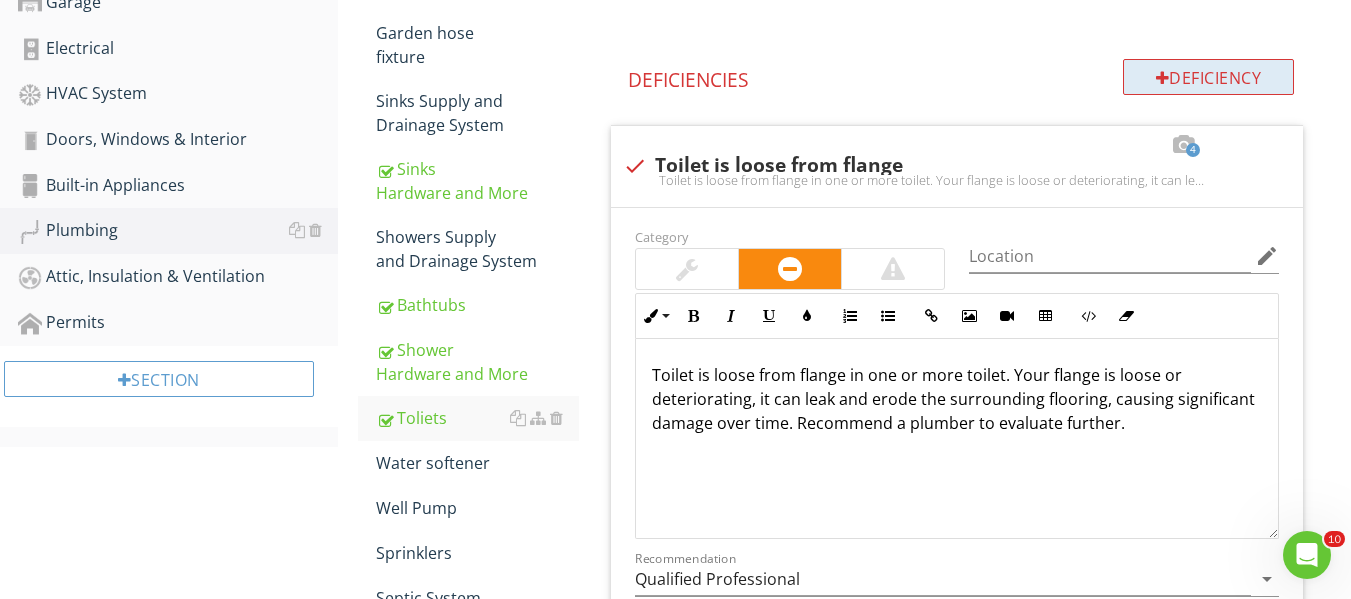 click at bounding box center [1163, 78] 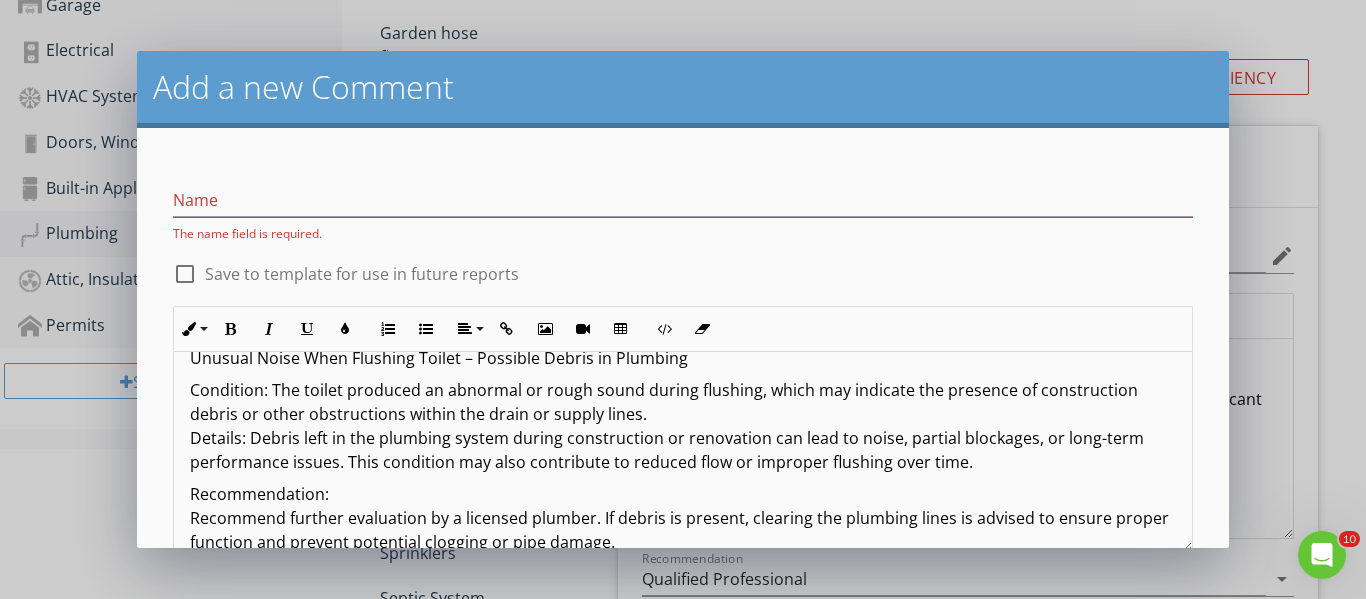 scroll, scrollTop: 0, scrollLeft: 0, axis: both 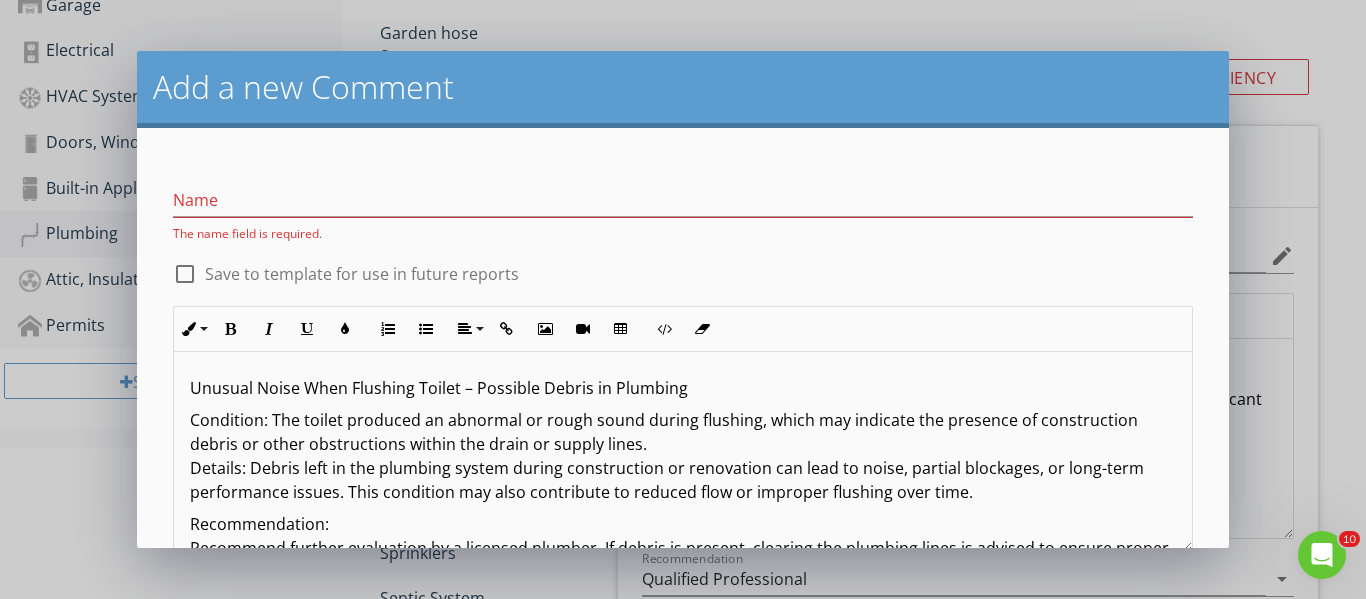 drag, startPoint x: 688, startPoint y: 386, endPoint x: 181, endPoint y: 387, distance: 507.00098 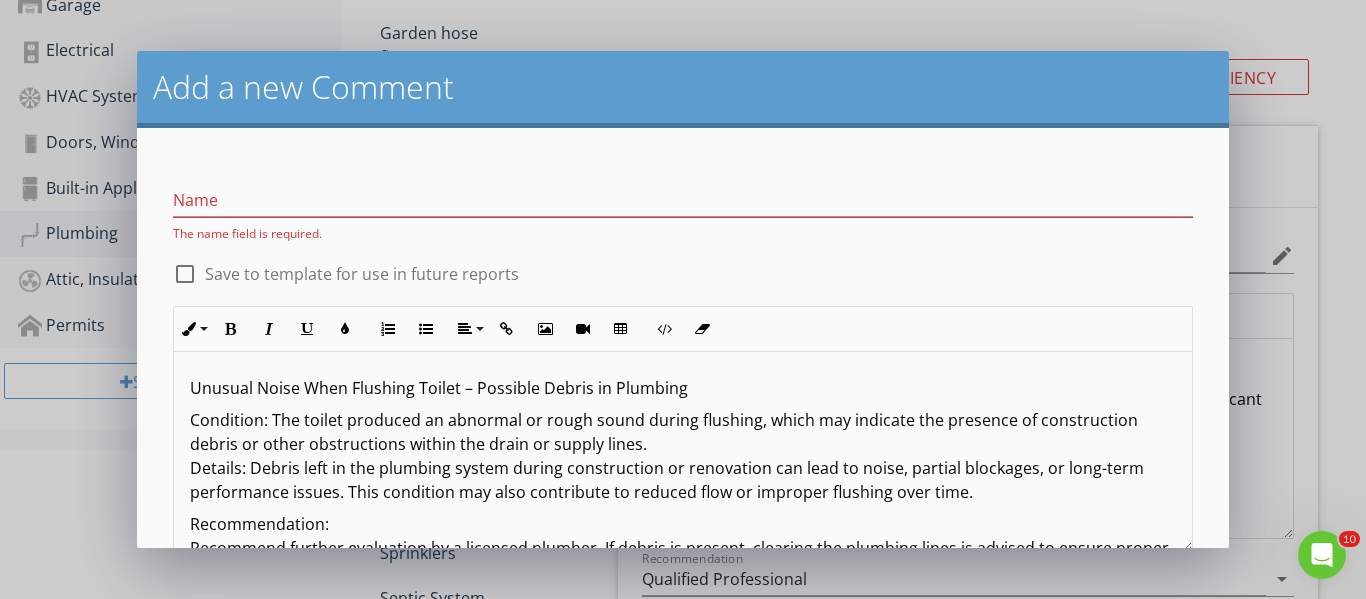 type 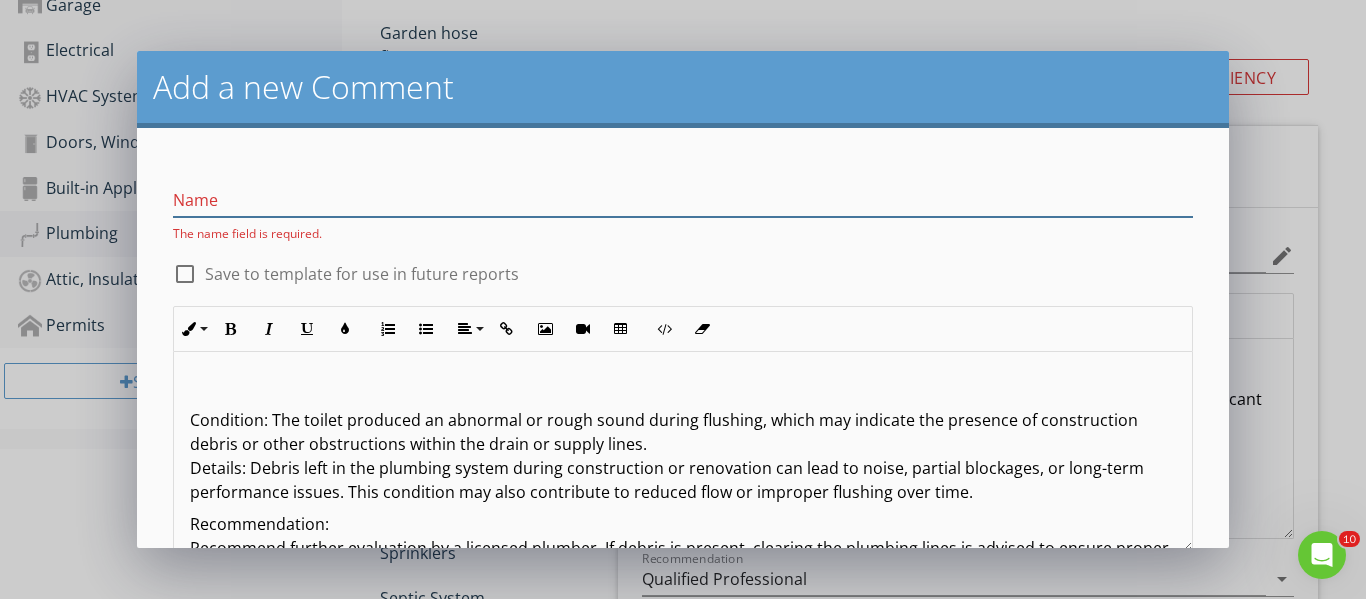 click at bounding box center (683, 200) 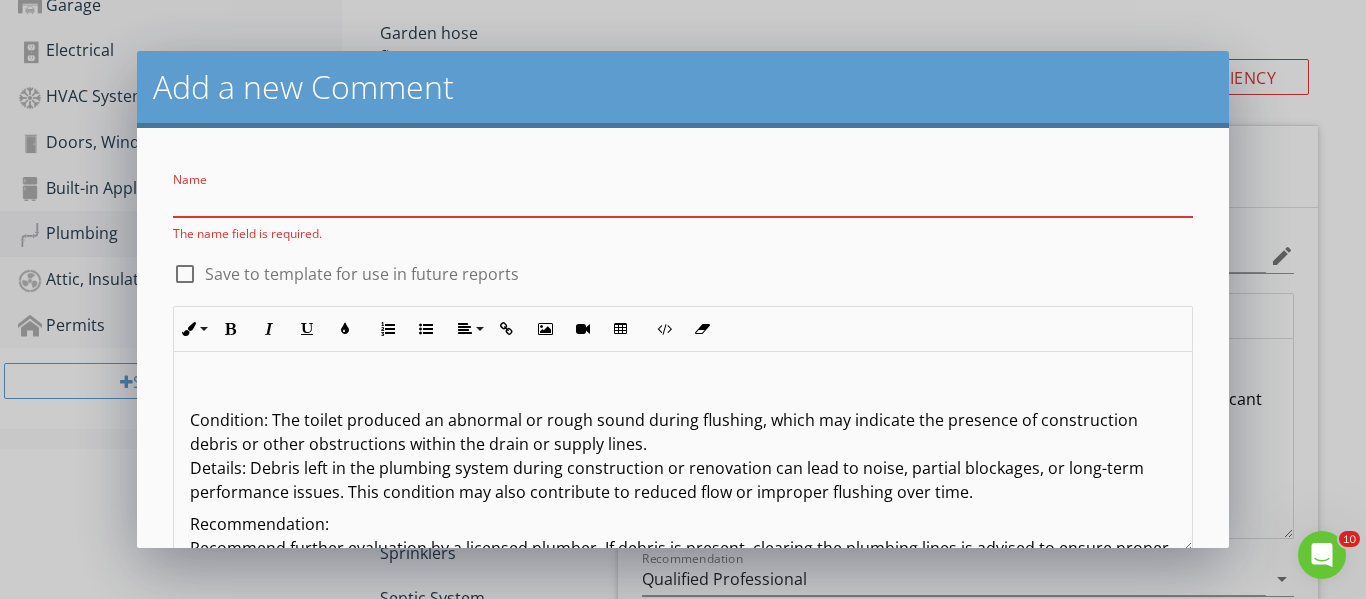 paste on "Unusual Noise When Flushing Toilet – Possible Debris in Plumbing" 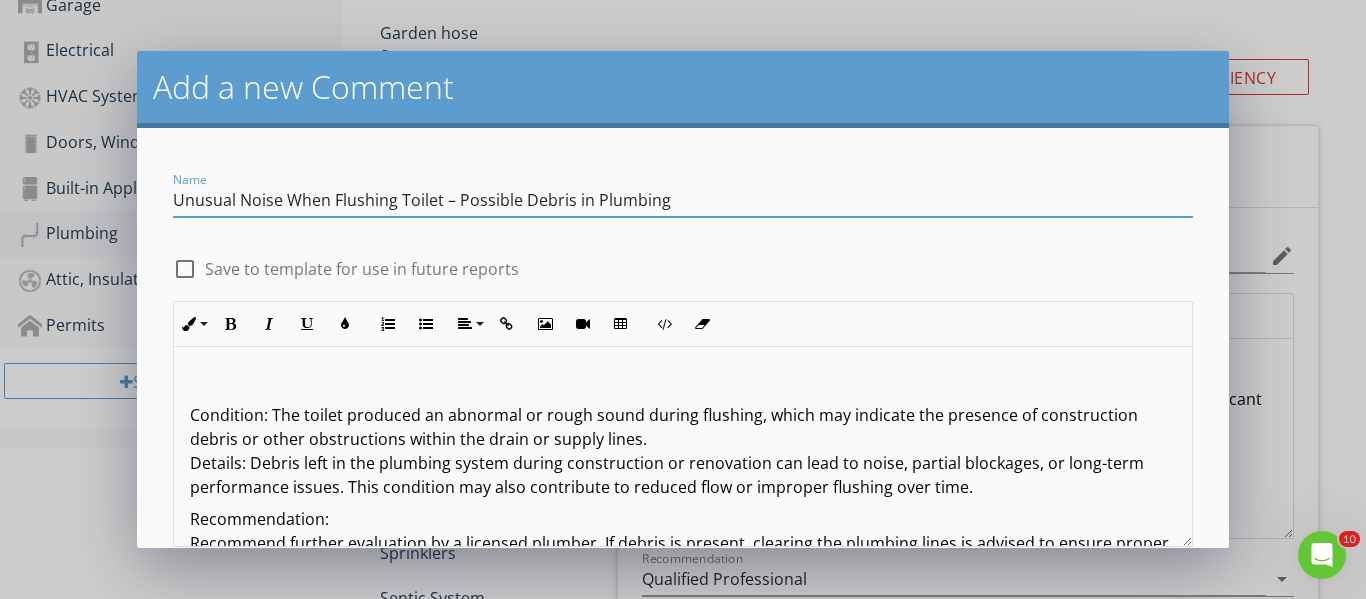 type on "Unusual Noise When Flushing Toilet – Possible Debris in Plumbing" 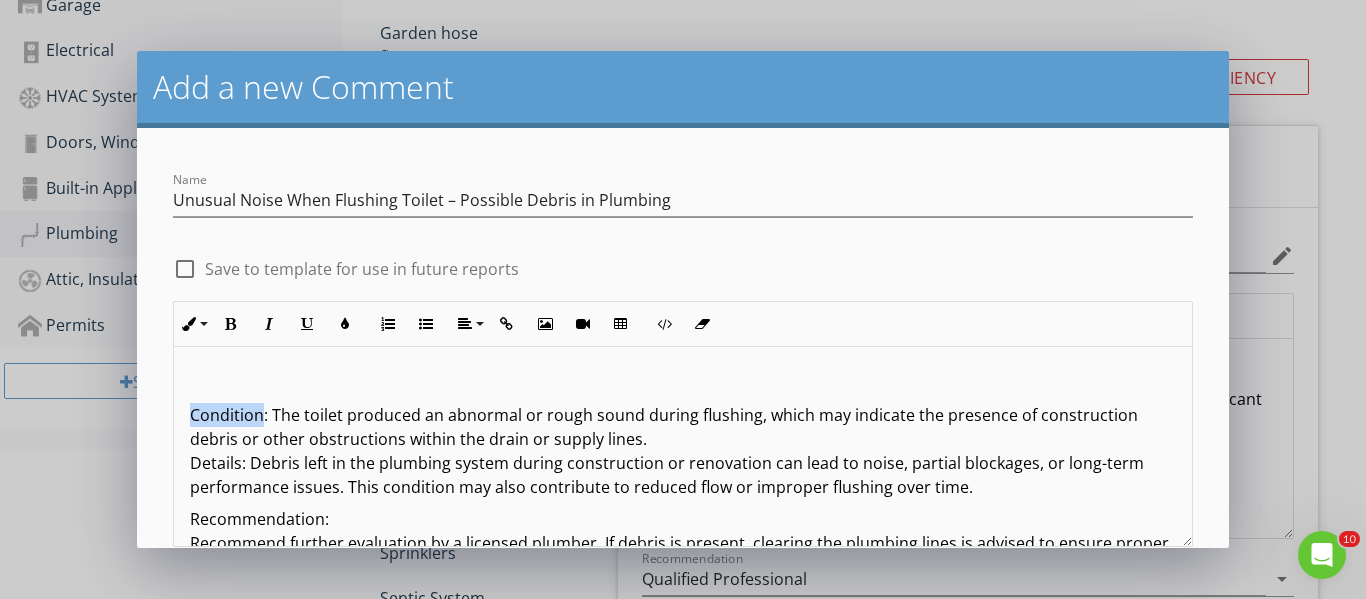 drag, startPoint x: 264, startPoint y: 417, endPoint x: 162, endPoint y: 419, distance: 102.01961 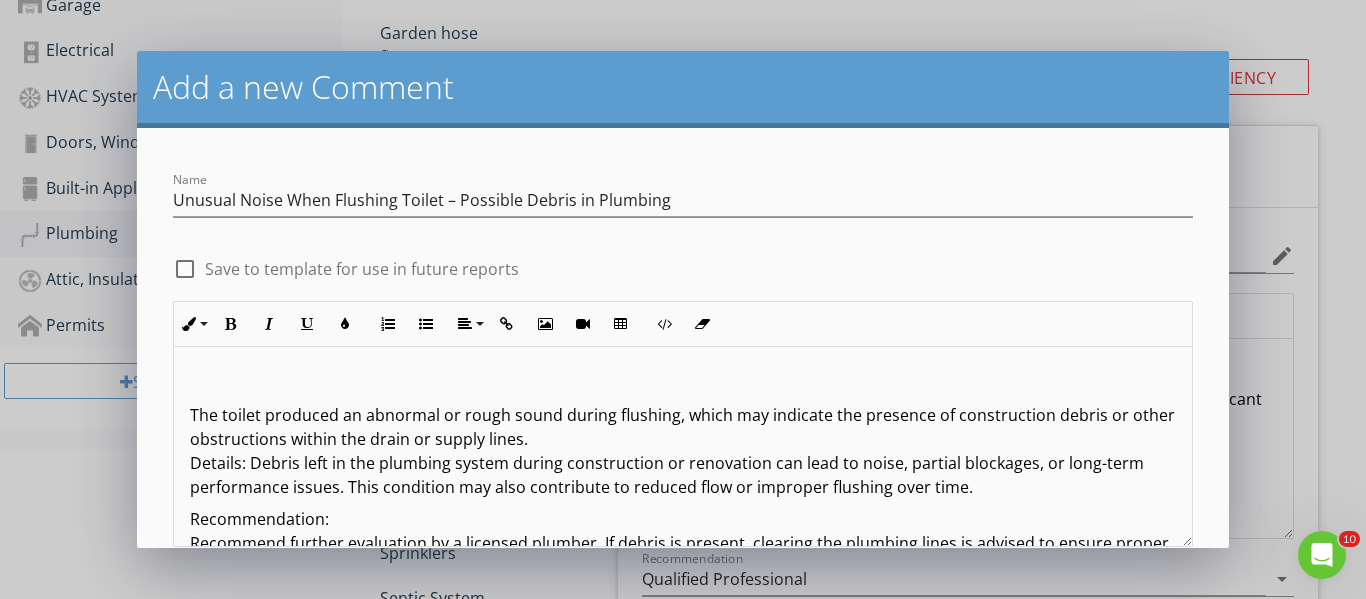 click on "The toilet produced an abnormal or rough sound during flushing, which may indicate the presence of construction debris or other obstructions within the drain or supply lines. Details: Debris left in the plumbing system during construction or renovation can lead to noise, partial blockages, or long-term performance issues. This condition may also contribute to reduced flow or improper flushing over time." at bounding box center [683, 451] 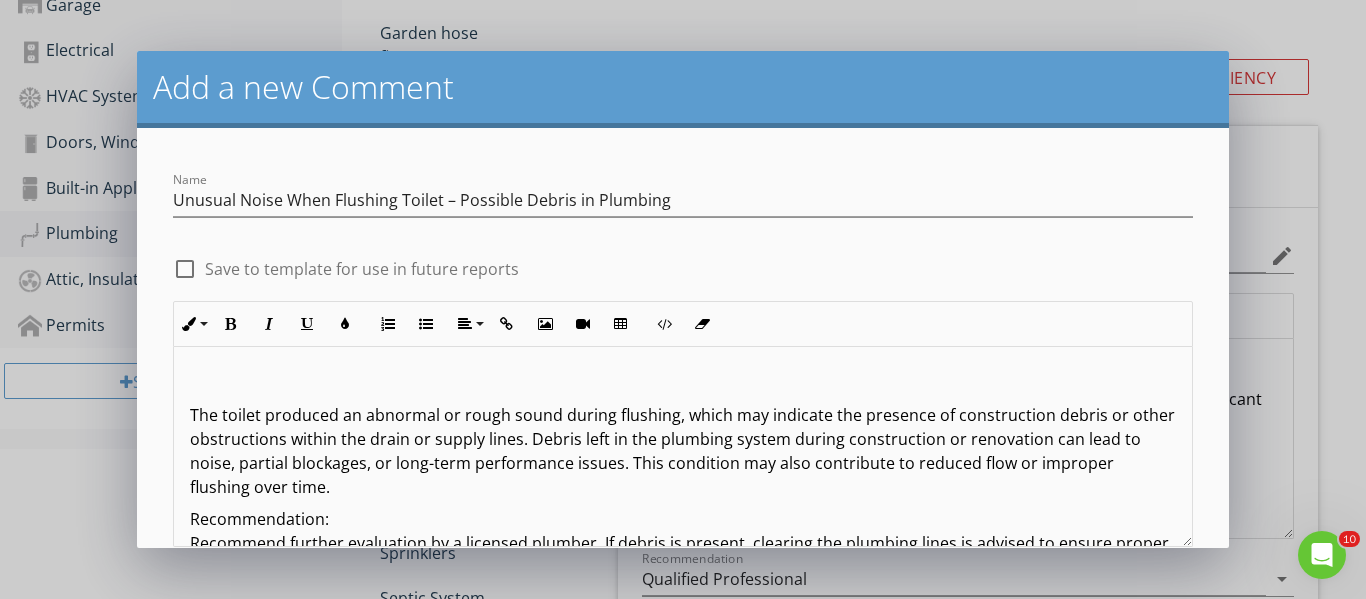 scroll, scrollTop: 57, scrollLeft: 0, axis: vertical 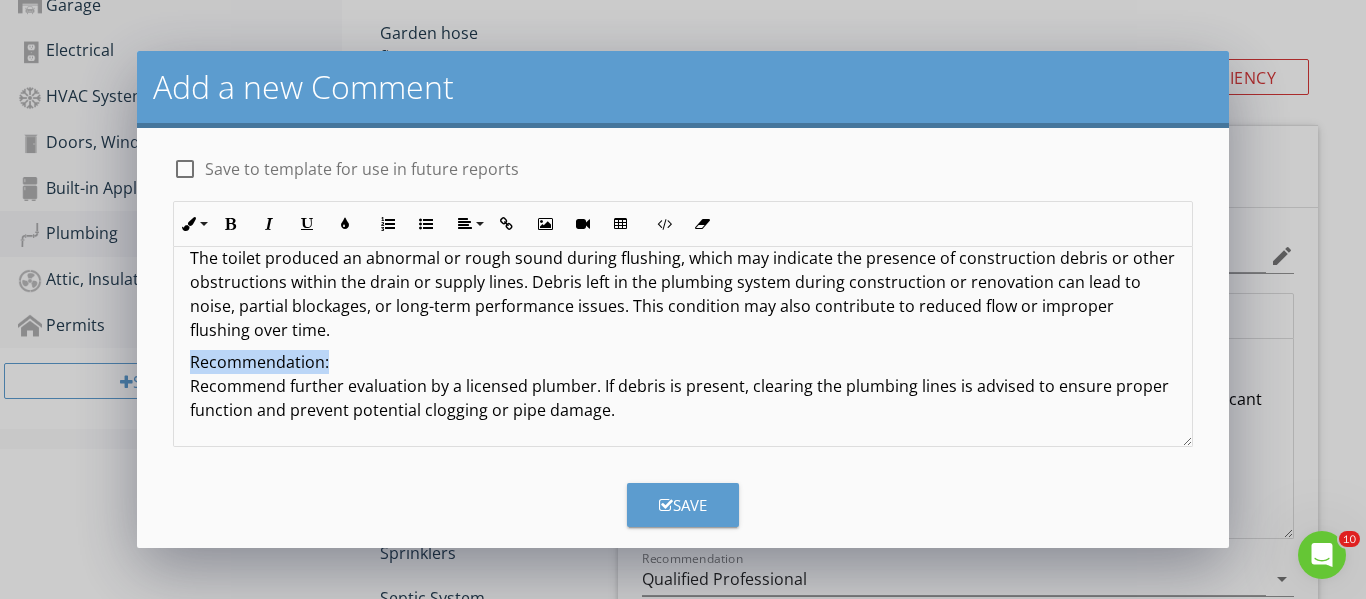 drag, startPoint x: 334, startPoint y: 361, endPoint x: 192, endPoint y: 364, distance: 142.0317 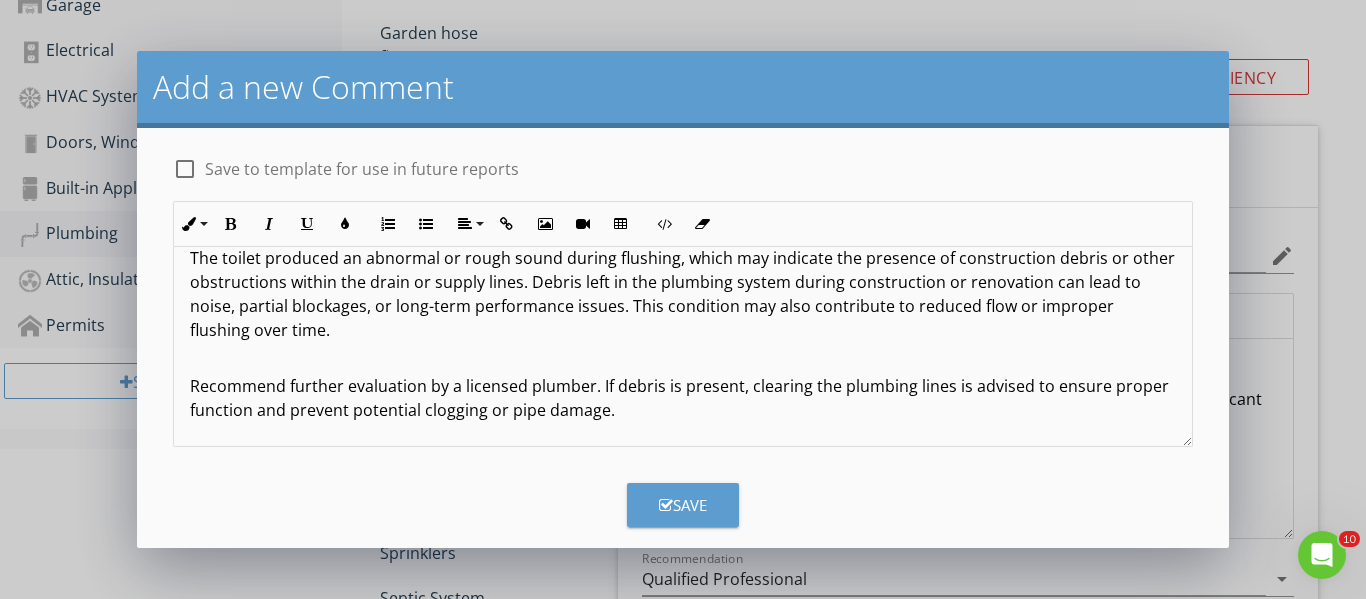 click at bounding box center (185, 169) 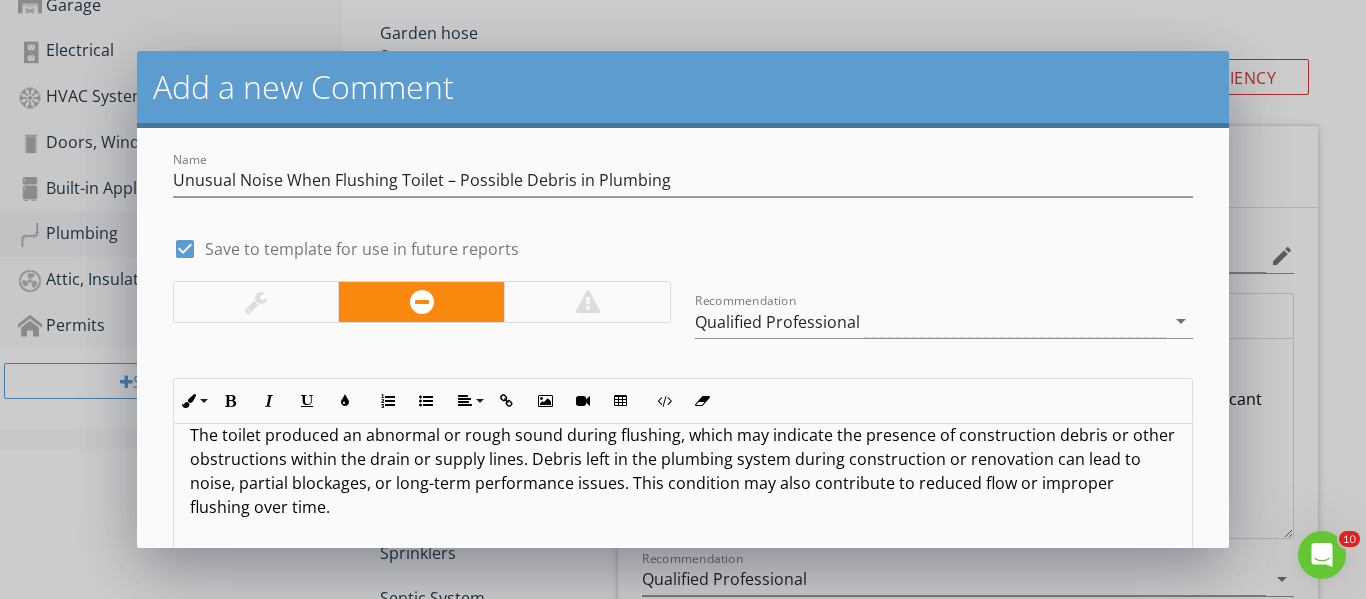 scroll, scrollTop: 220, scrollLeft: 0, axis: vertical 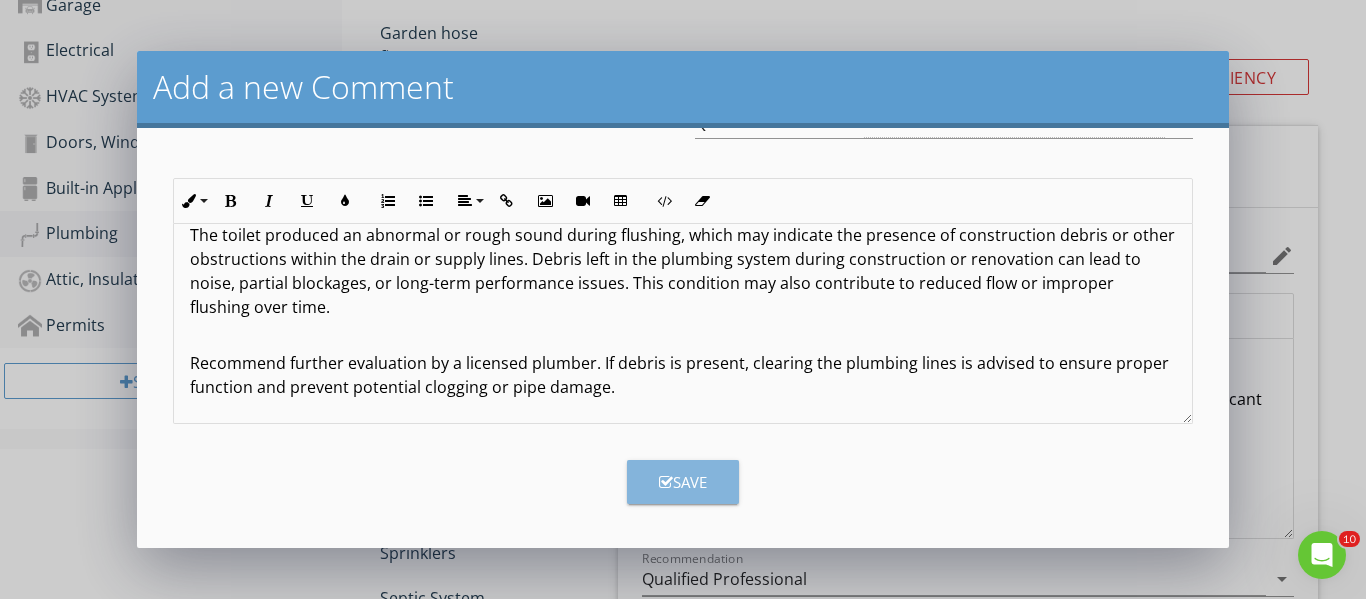 click on "Save" at bounding box center [683, 482] 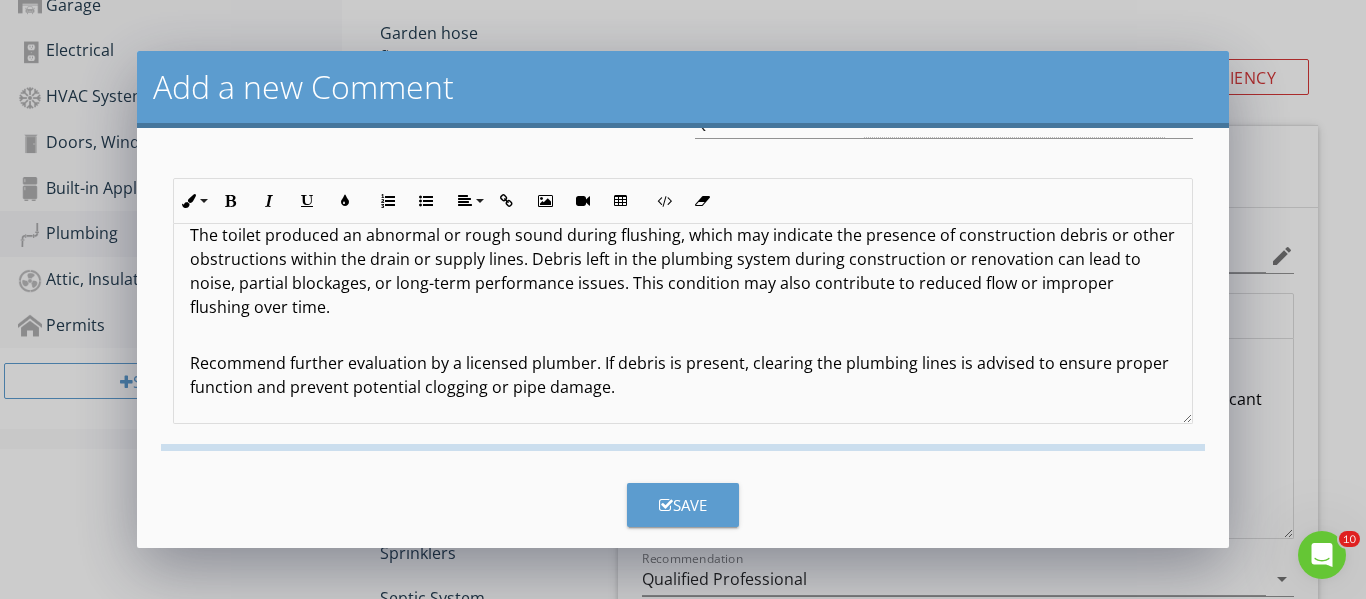 checkbox on "false" 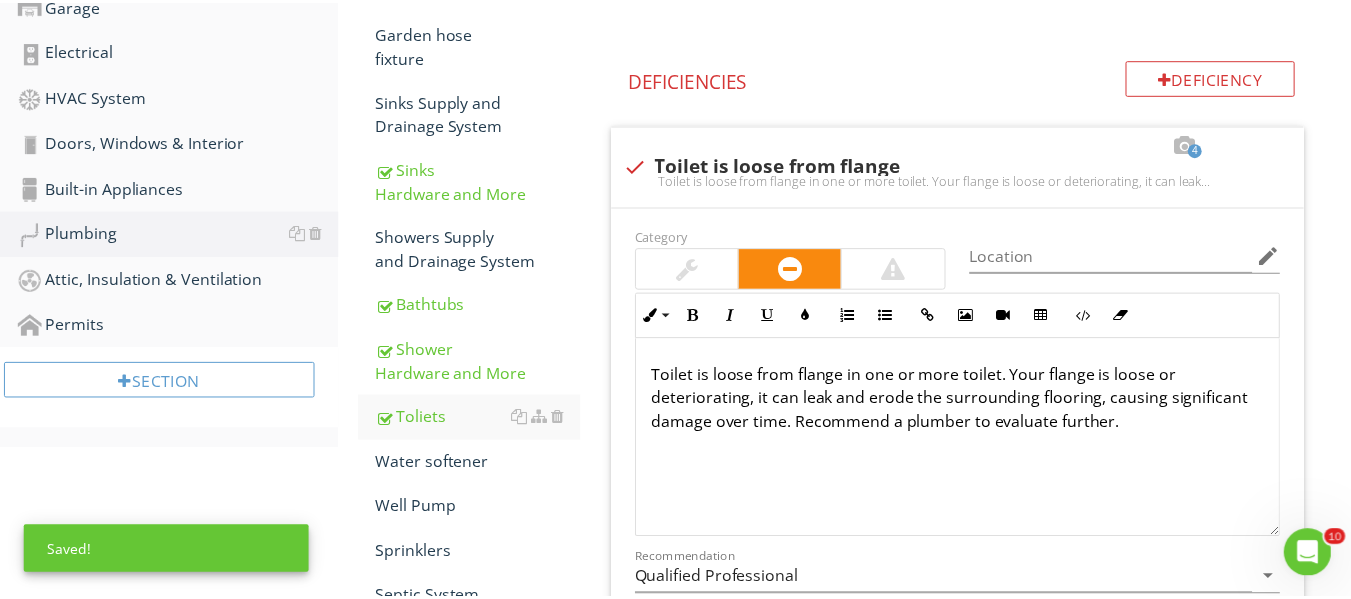 scroll, scrollTop: 27, scrollLeft: 0, axis: vertical 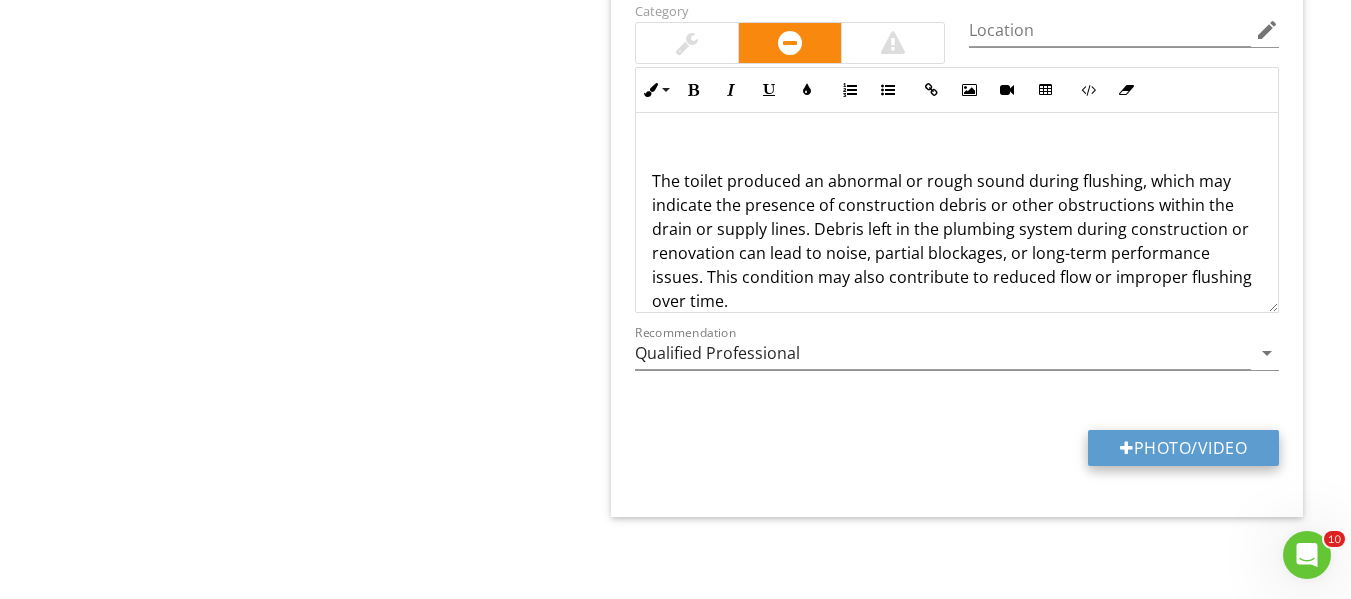 click on "Photo/Video" at bounding box center (1183, 448) 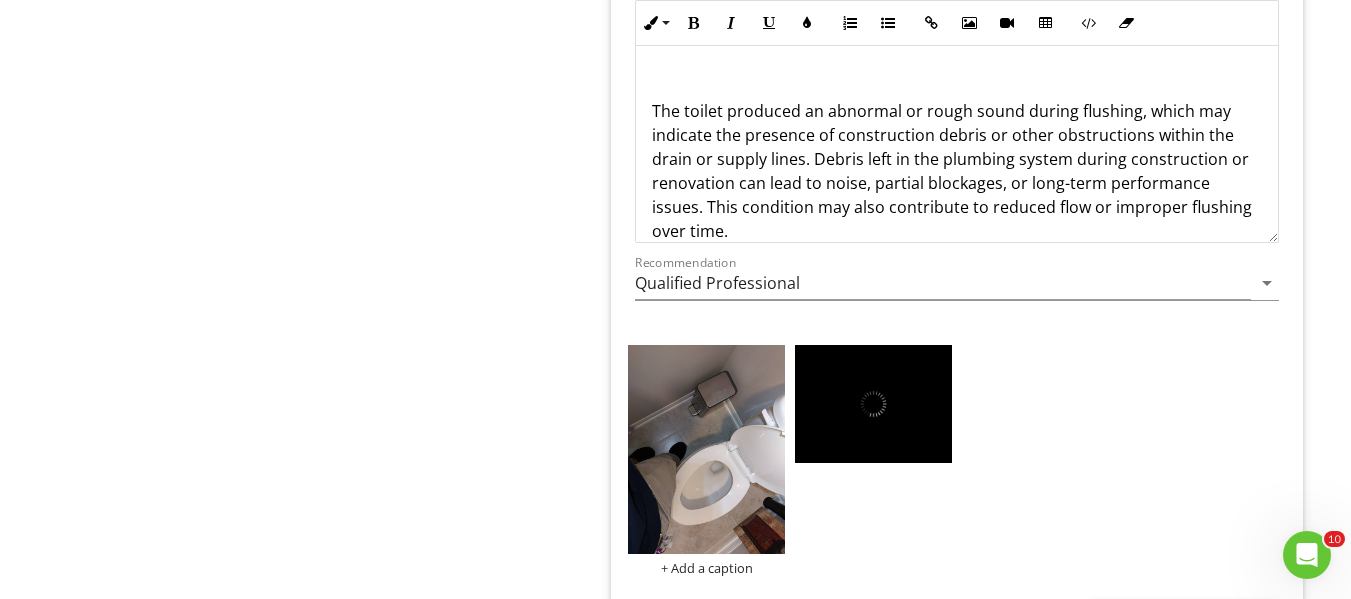 scroll, scrollTop: 2467, scrollLeft: 0, axis: vertical 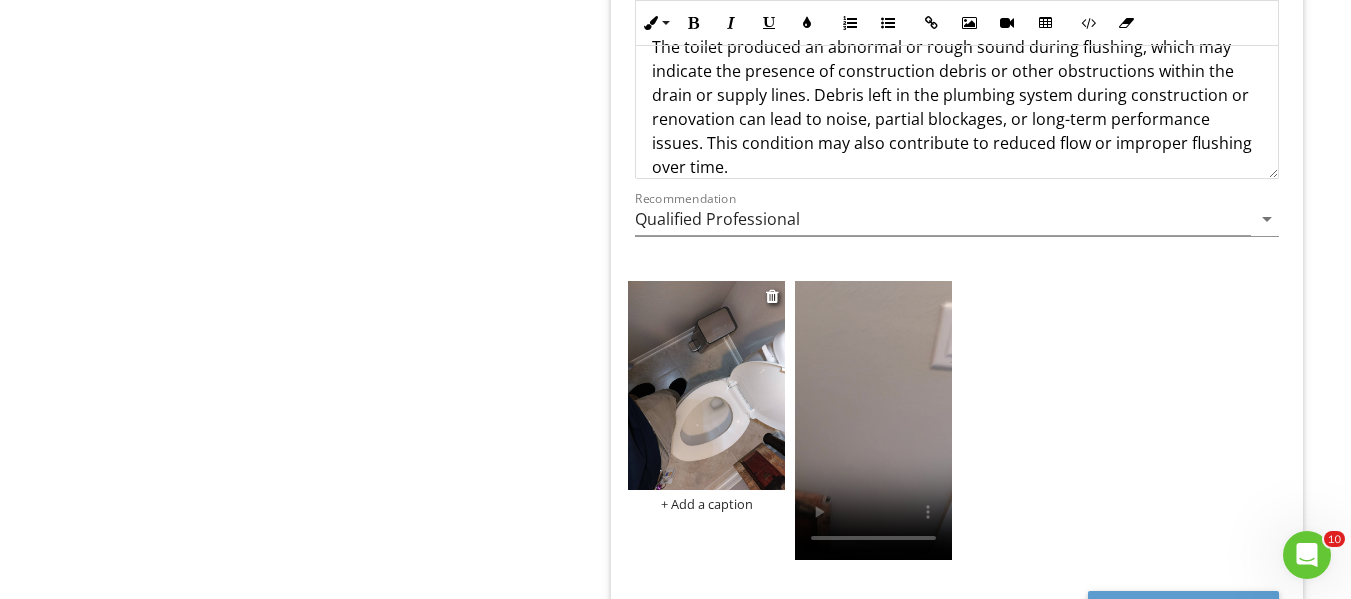 click at bounding box center (706, 385) 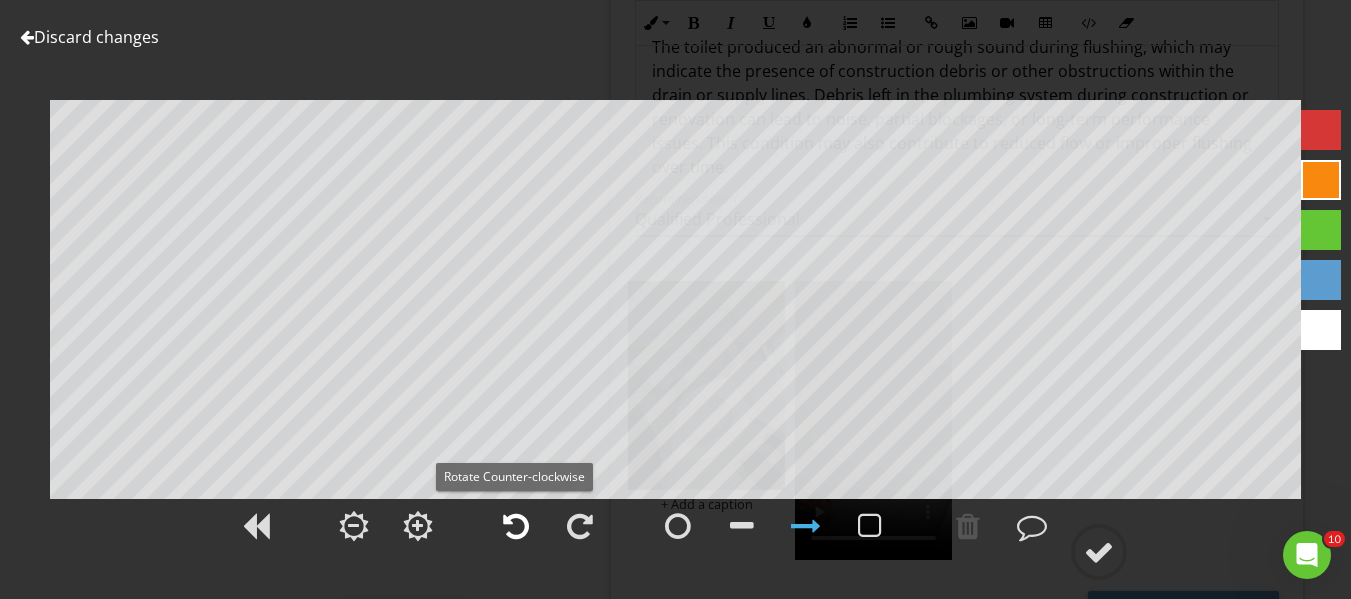 click at bounding box center (516, 526) 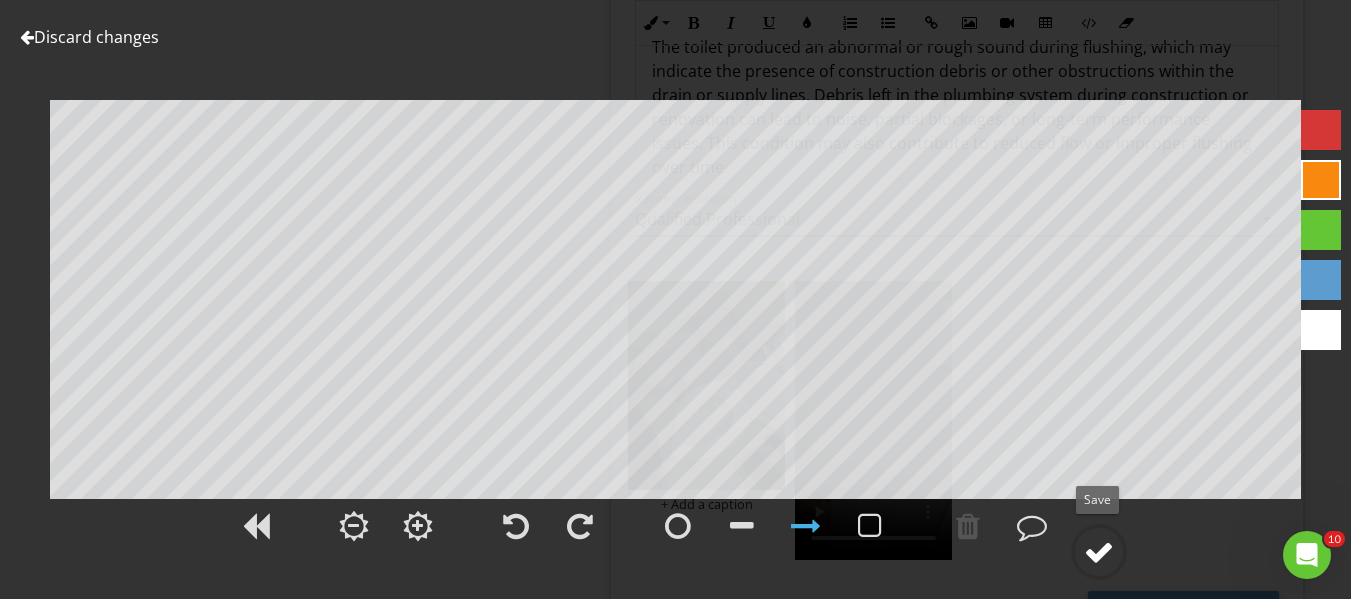 click 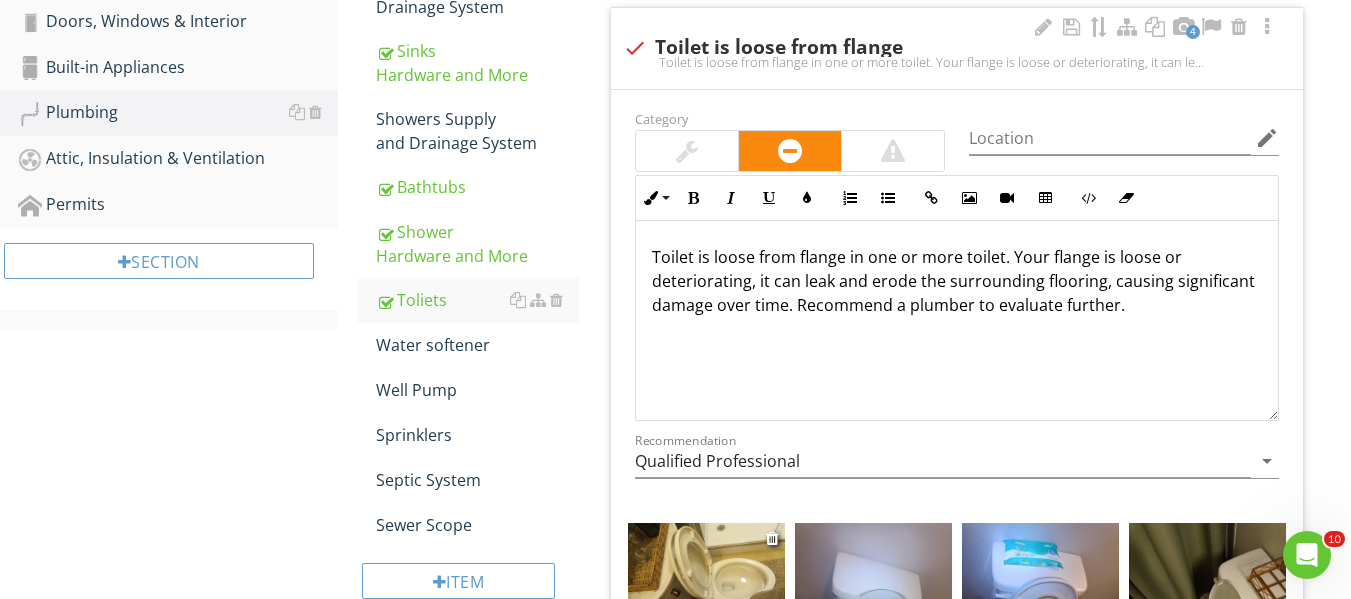 scroll, scrollTop: 767, scrollLeft: 0, axis: vertical 